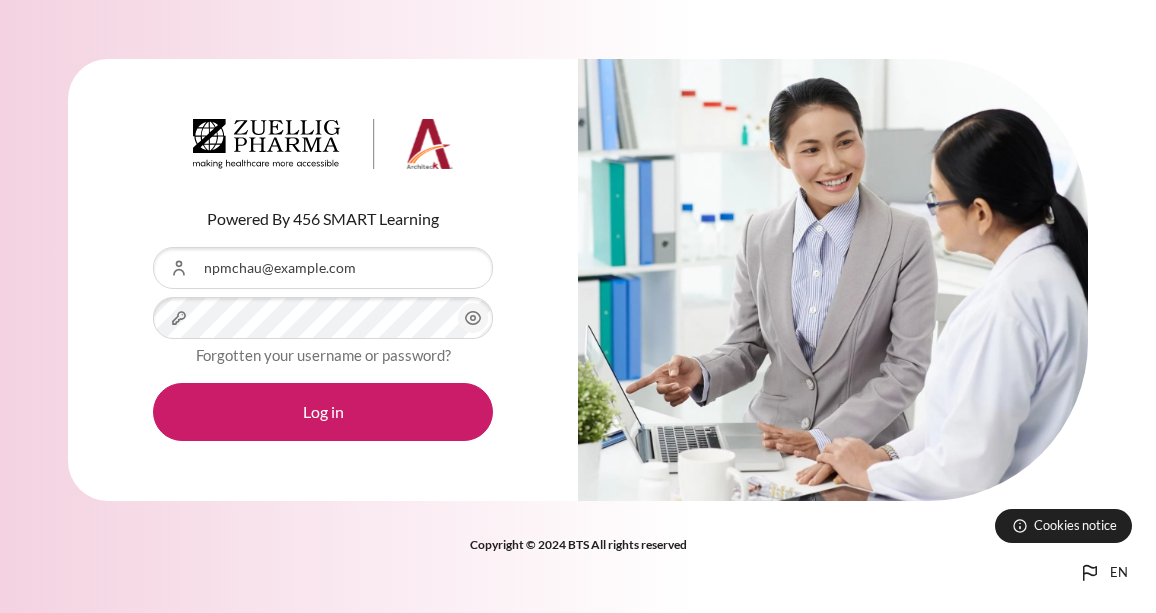 scroll, scrollTop: 0, scrollLeft: 0, axis: both 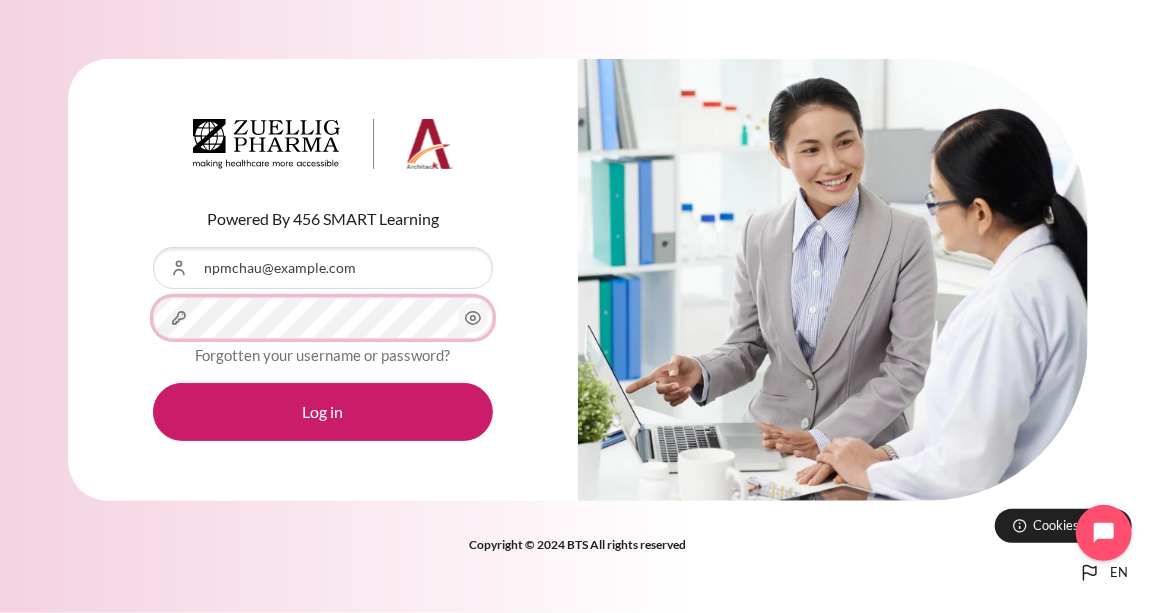 click on "Log in" at bounding box center (323, 412) 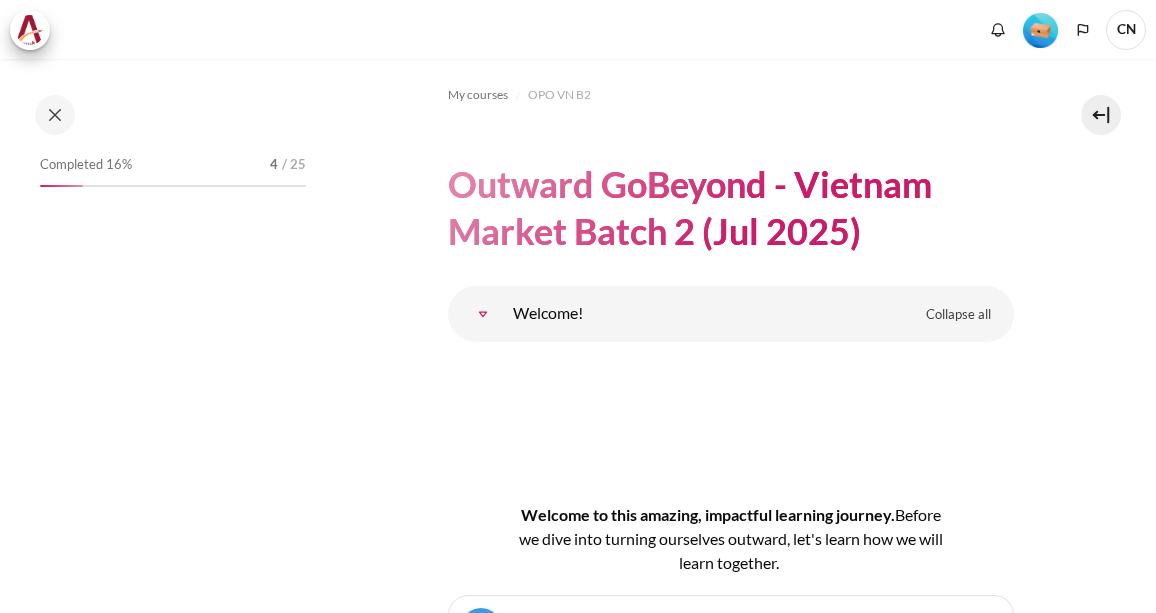 scroll, scrollTop: 0, scrollLeft: 0, axis: both 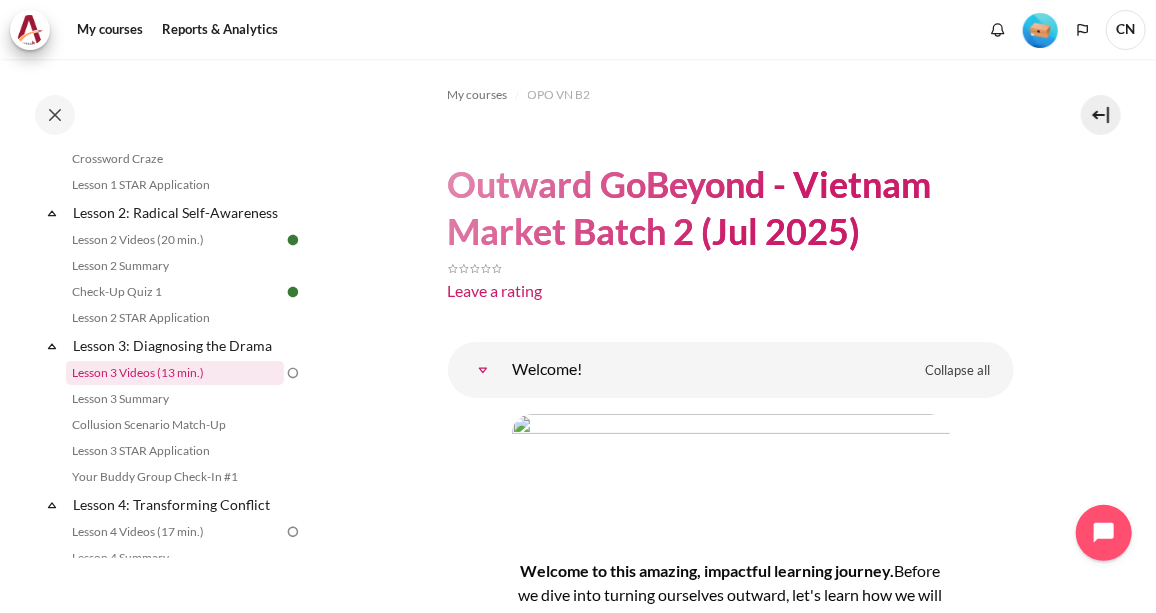 click on "Lesson 3 Videos (13 min.)" at bounding box center (175, 373) 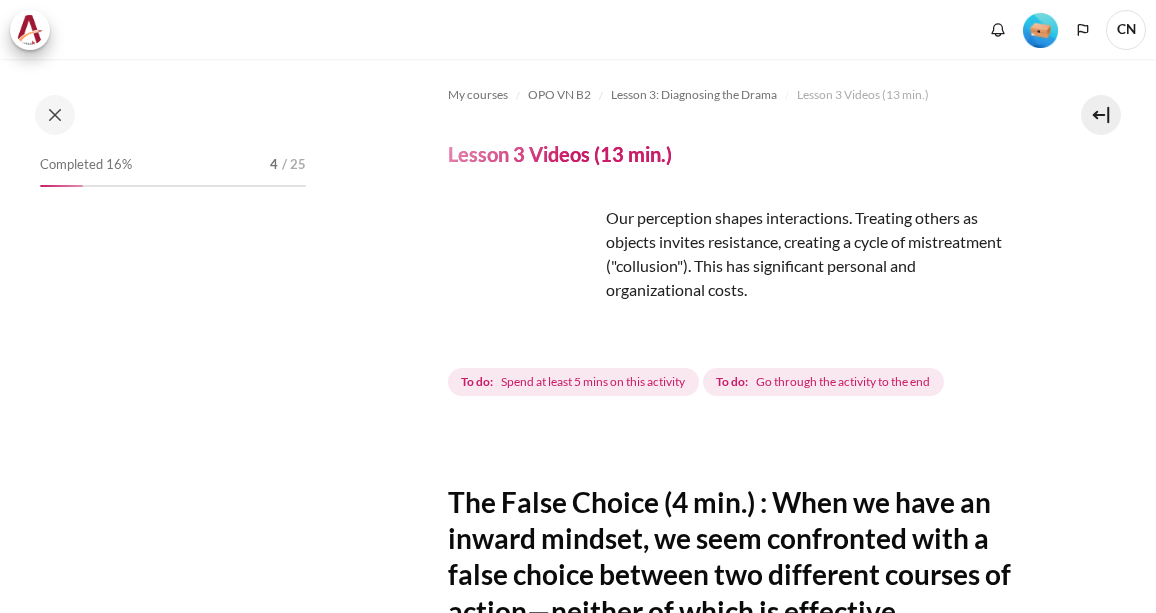 scroll, scrollTop: 0, scrollLeft: 0, axis: both 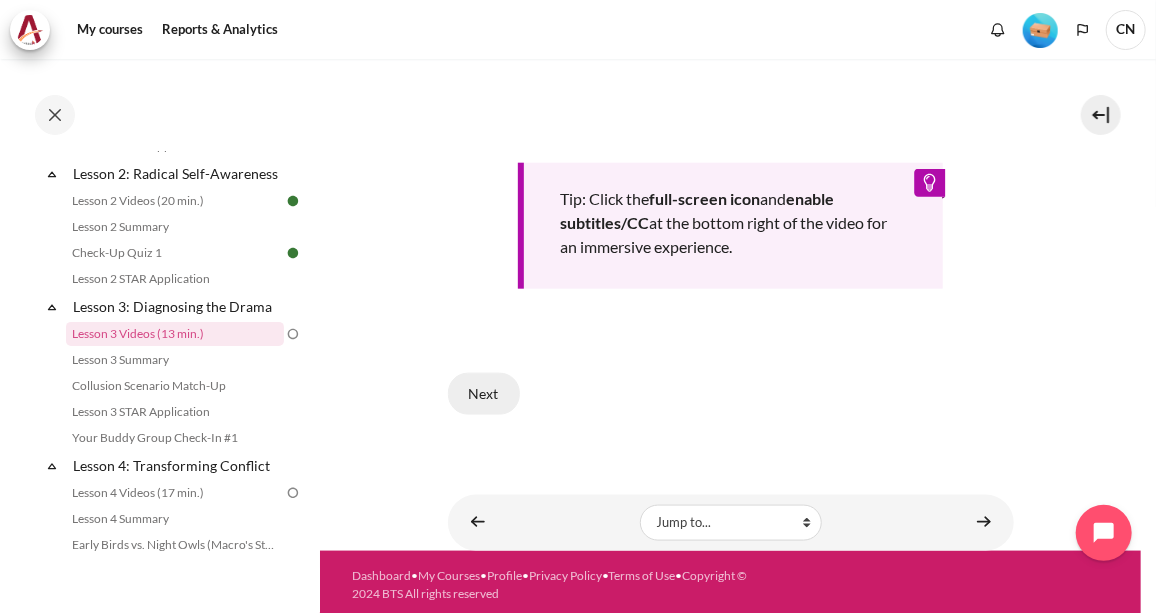 click on "Next" at bounding box center (484, 394) 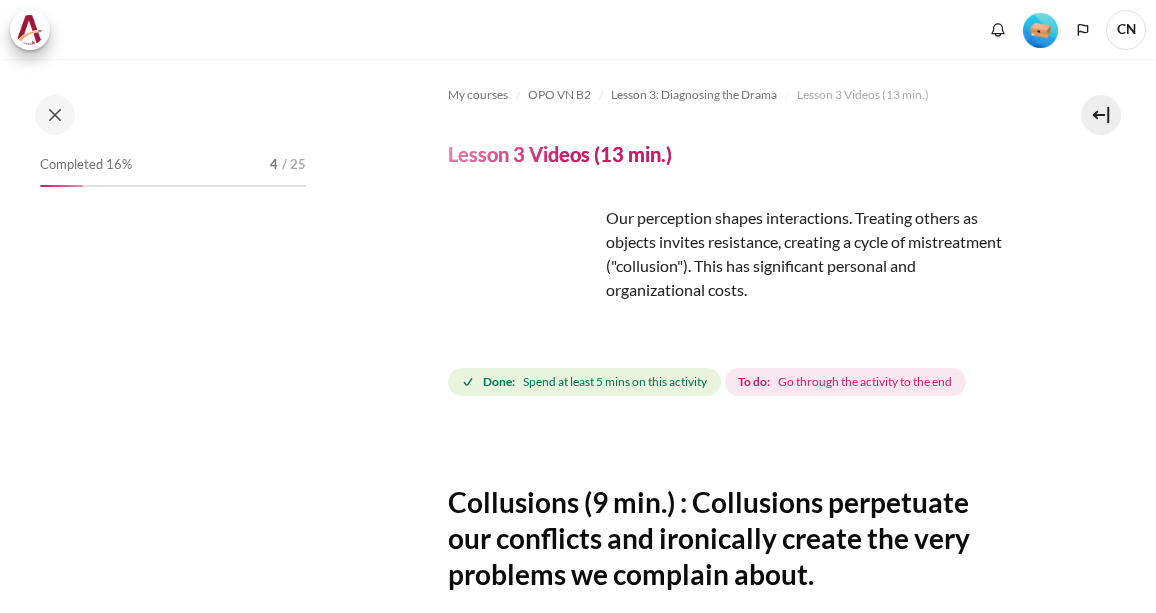 scroll, scrollTop: 0, scrollLeft: 0, axis: both 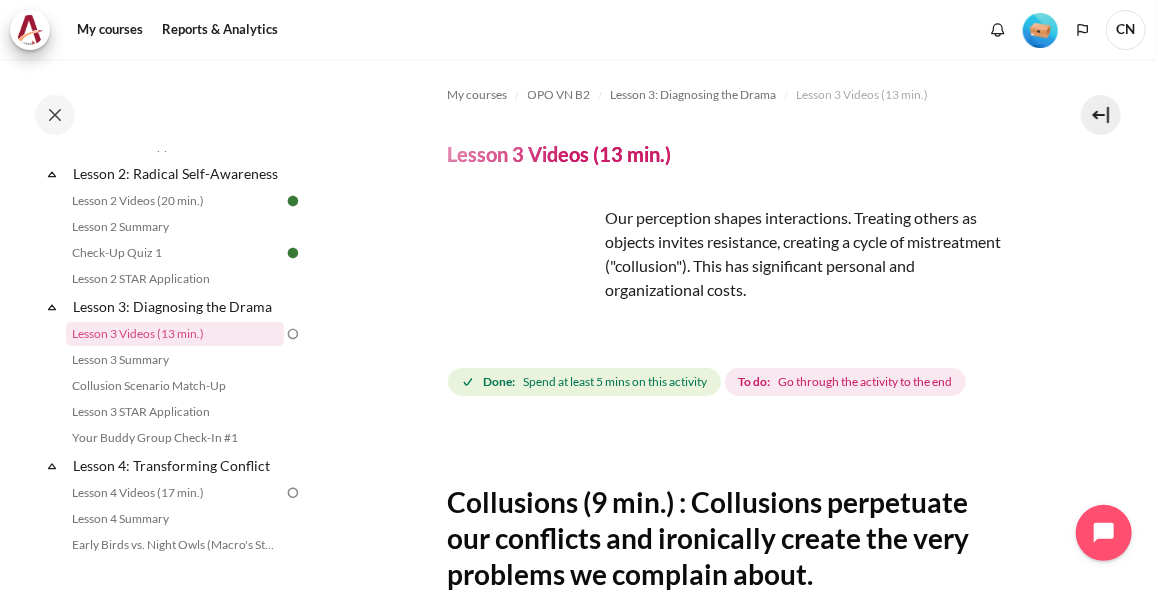 click on "My courses
OPO VN B2
Lesson 3: Diagnosing the Drama
Lesson 3 Videos (13 min.)
Lesson 3 Videos (13 min.)
Completion requirements" at bounding box center [578, 336] 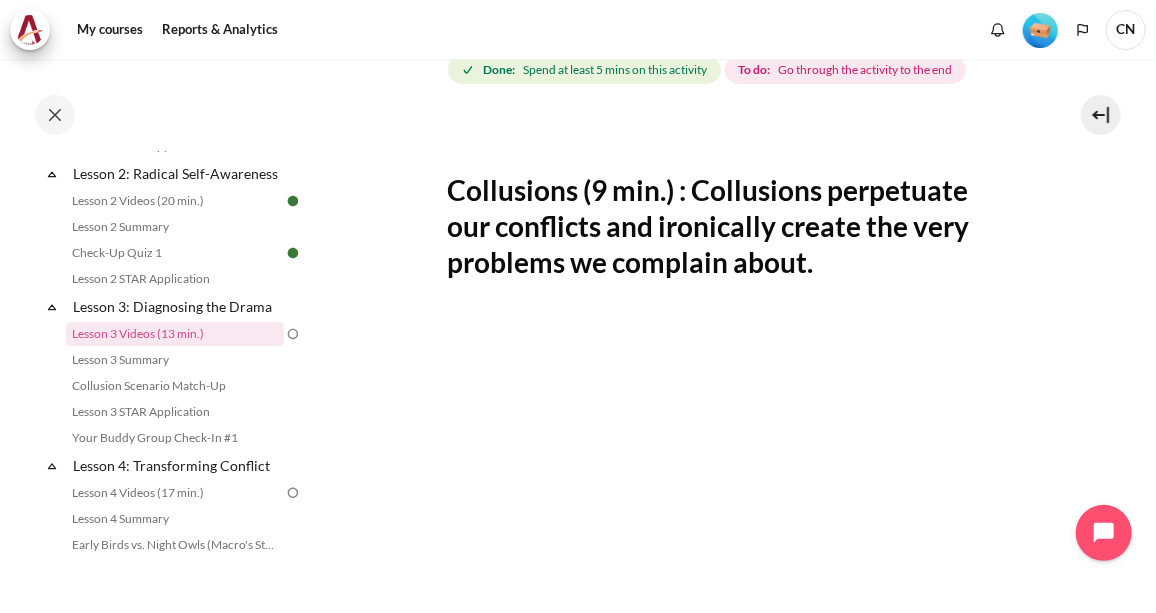 scroll, scrollTop: 327, scrollLeft: 0, axis: vertical 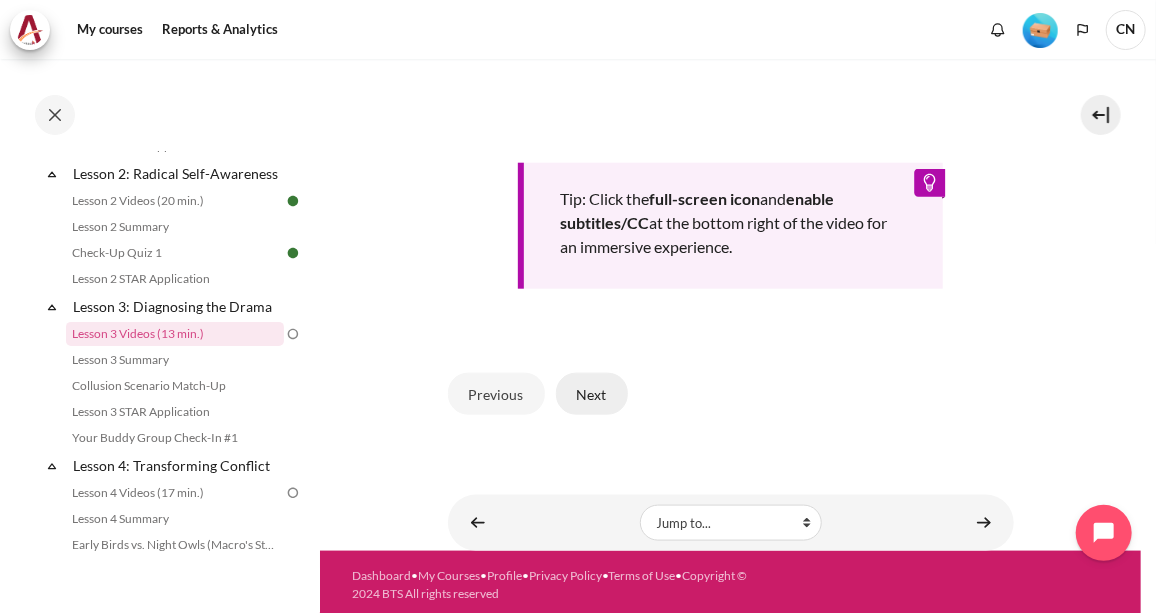 click on "Next" at bounding box center (592, 394) 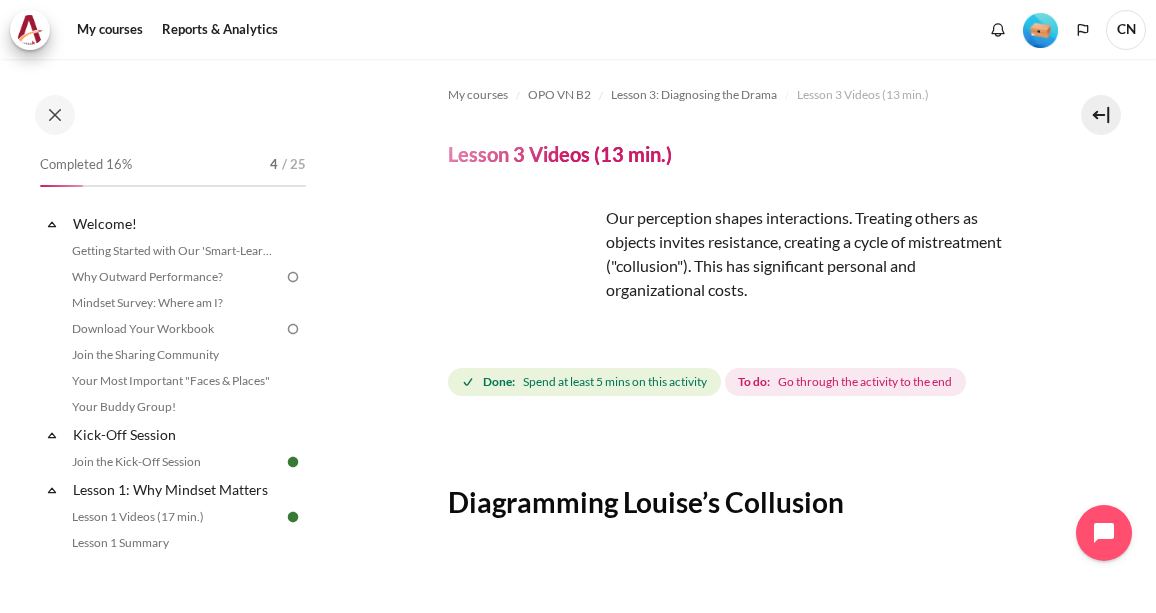 scroll, scrollTop: 0, scrollLeft: 0, axis: both 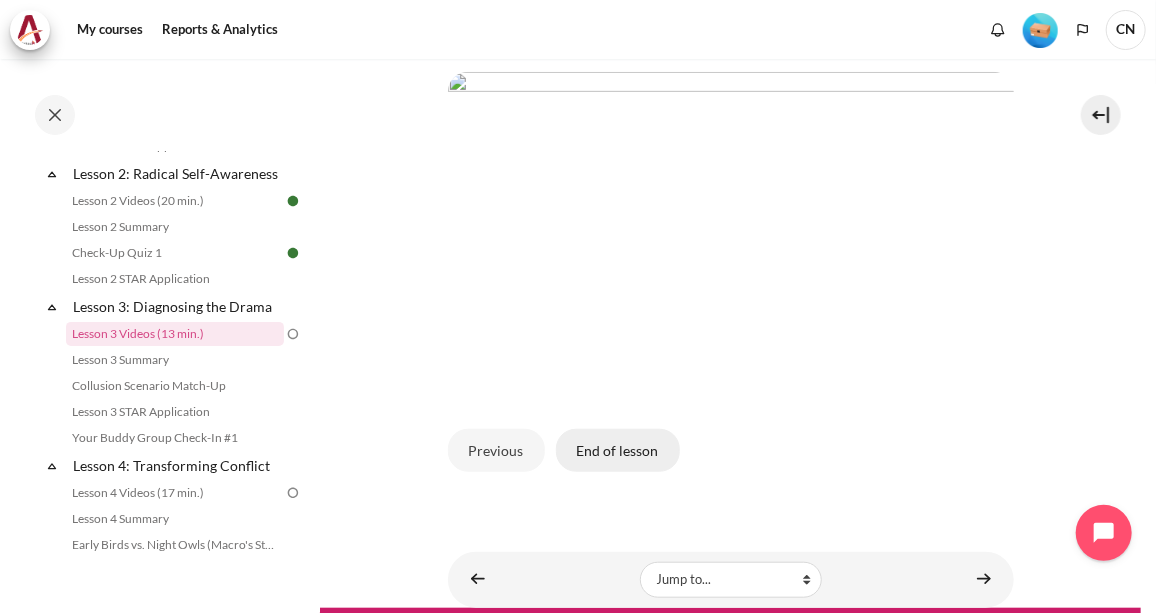 click on "End of lesson" at bounding box center [618, 450] 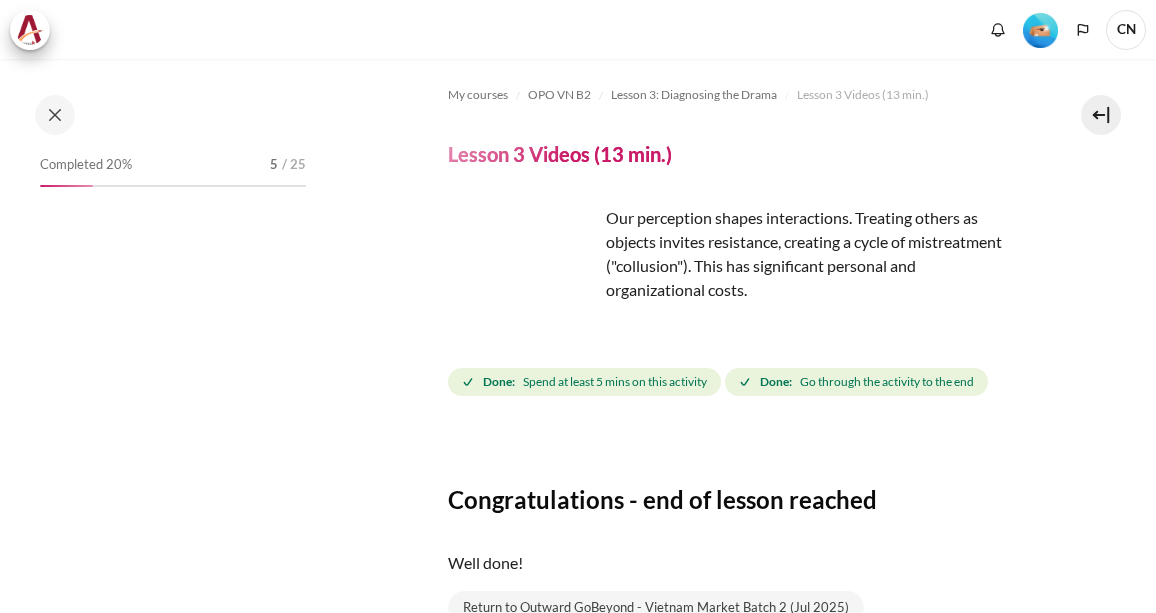 scroll, scrollTop: 0, scrollLeft: 0, axis: both 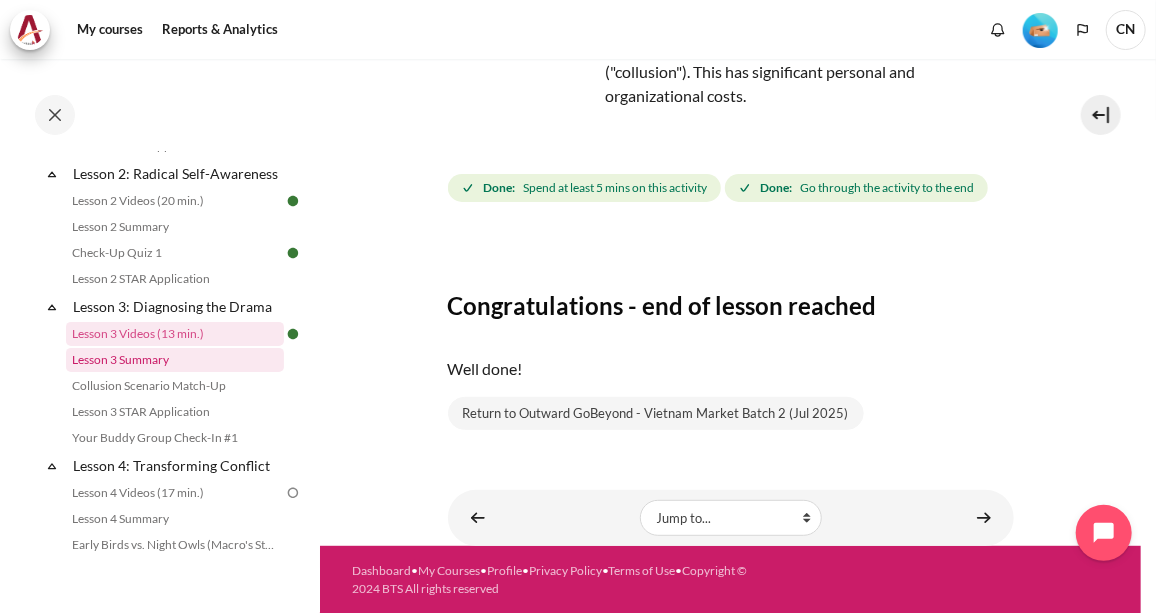 click on "Lesson 3 Summary" at bounding box center [175, 360] 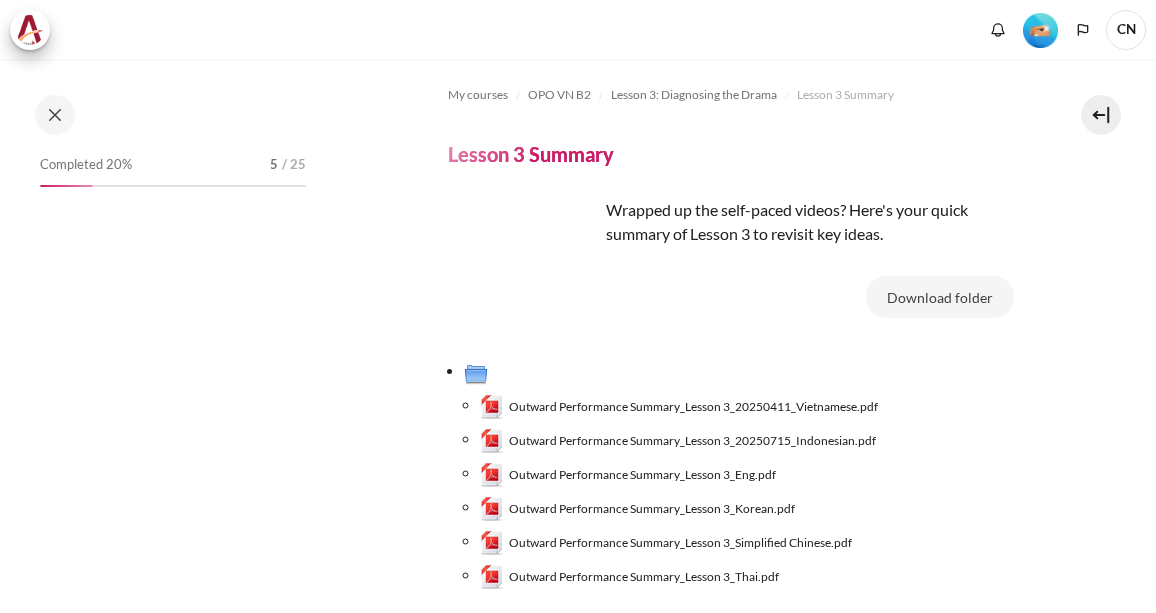 scroll, scrollTop: 0, scrollLeft: 0, axis: both 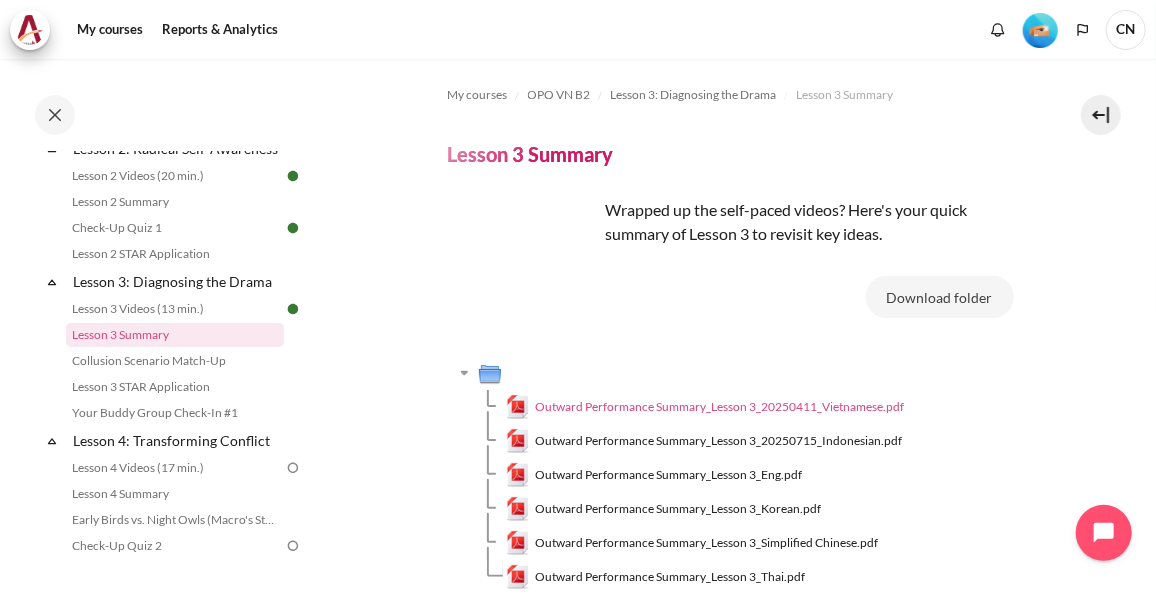 click on "Outward Performance Summary_Lesson 3_20250411_Vietnamese.pdf" at bounding box center (719, 407) 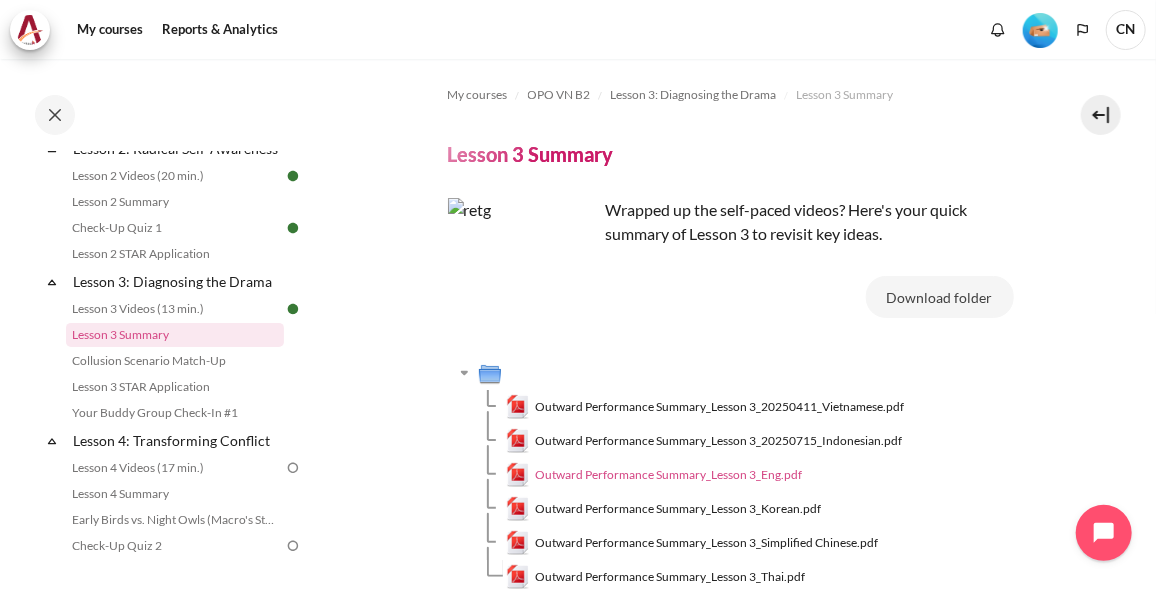 click on "Outward Performance Summary_Lesson 3_Eng.pdf" at bounding box center [668, 475] 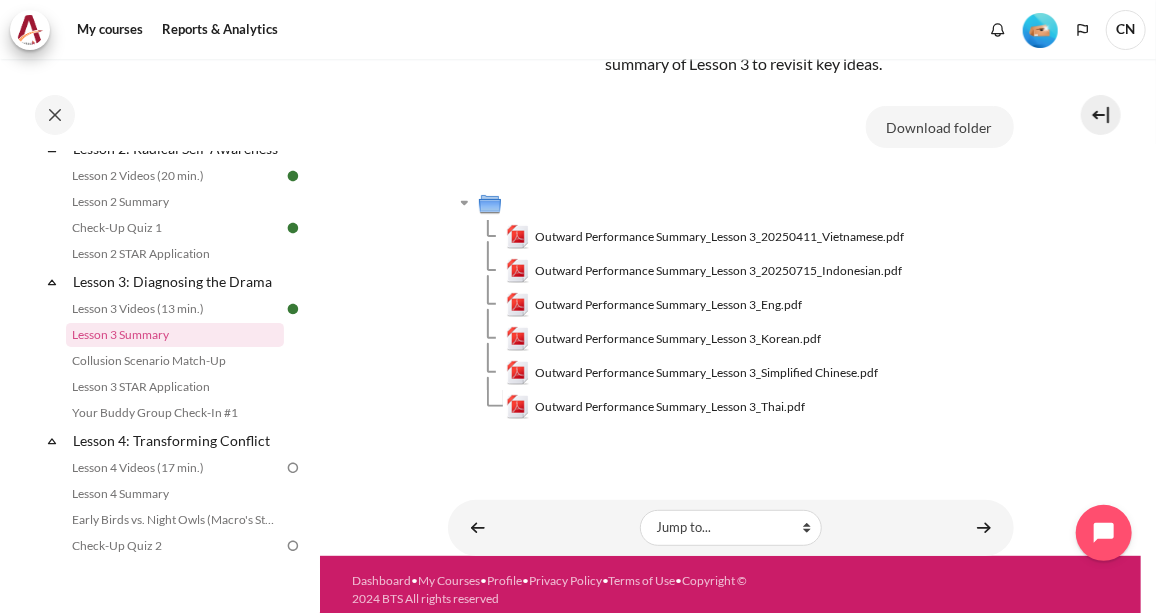 scroll, scrollTop: 180, scrollLeft: 0, axis: vertical 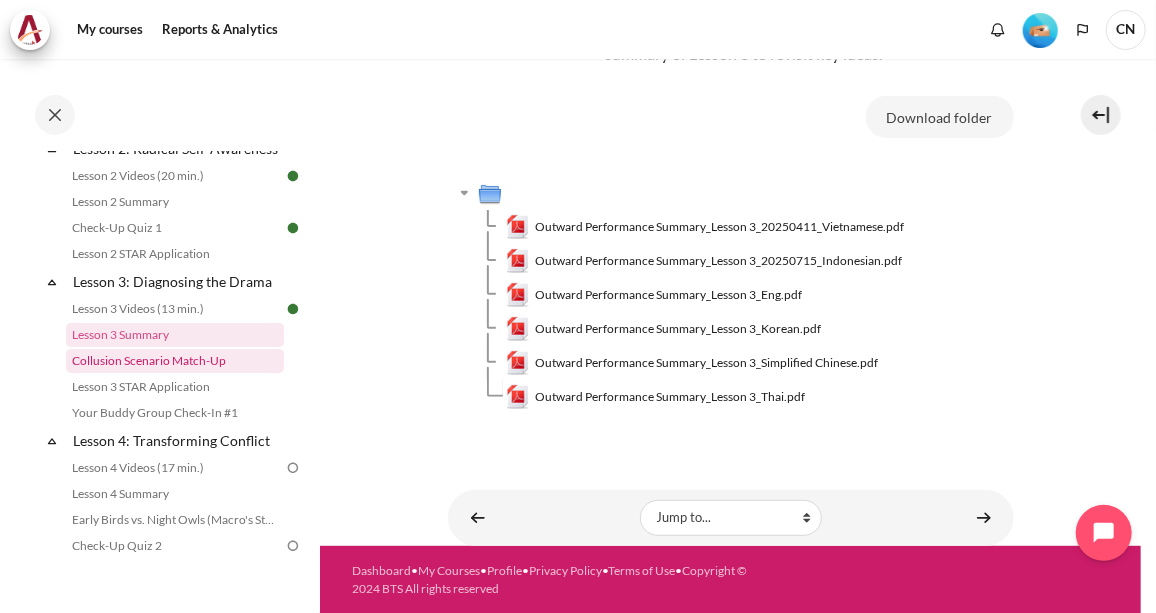 click on "Collusion Scenario Match-Up" at bounding box center [175, 361] 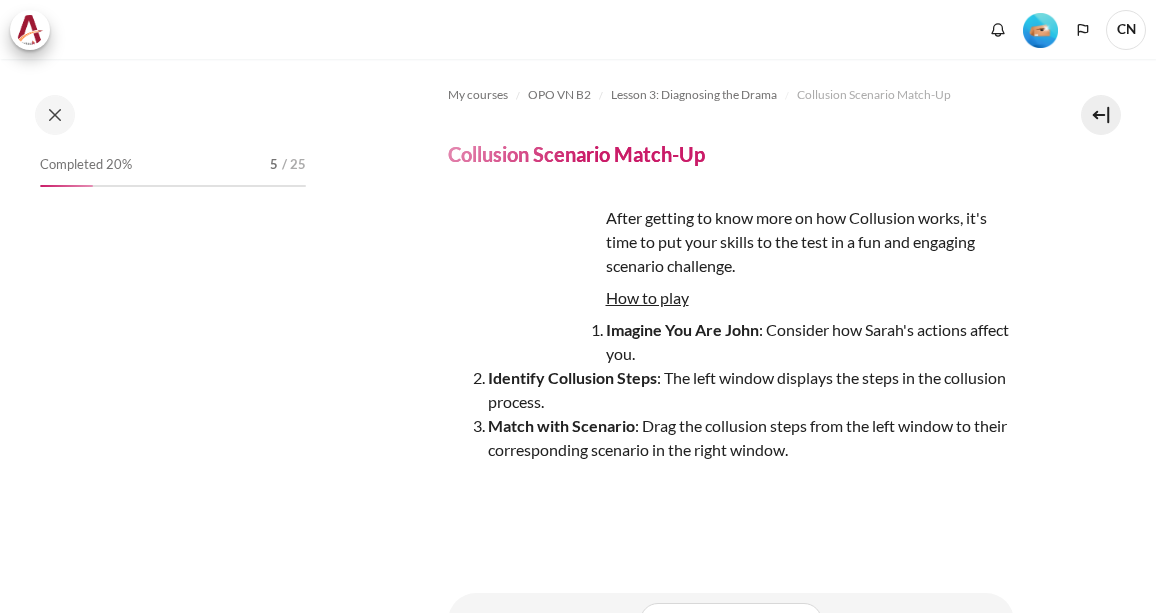 scroll, scrollTop: 0, scrollLeft: 0, axis: both 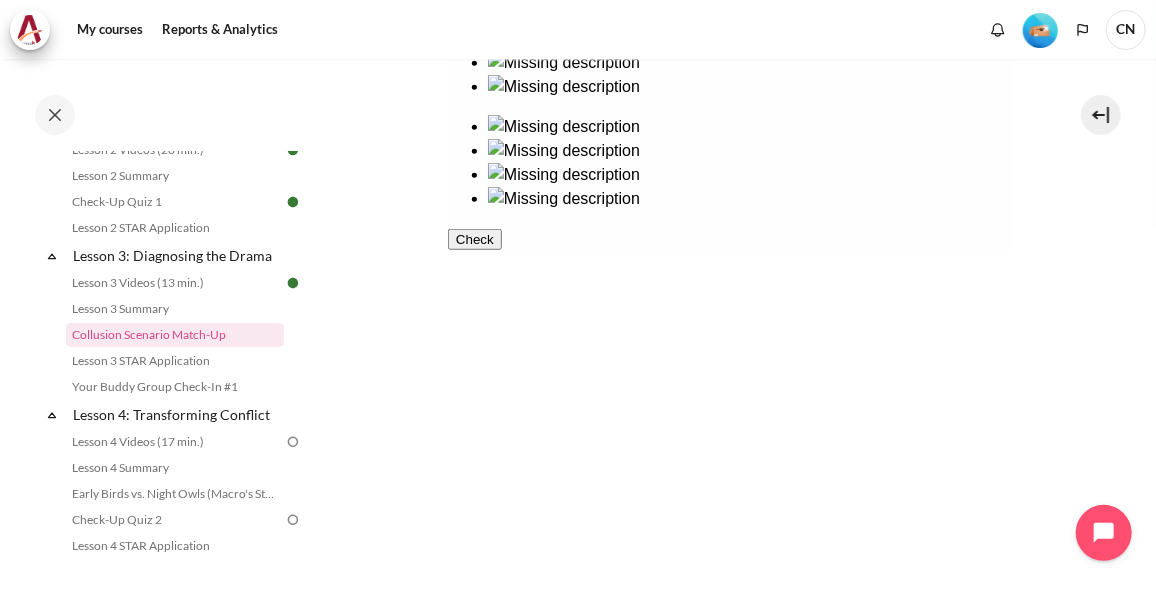 drag, startPoint x: 553, startPoint y: 264, endPoint x: 835, endPoint y: 136, distance: 309.69016 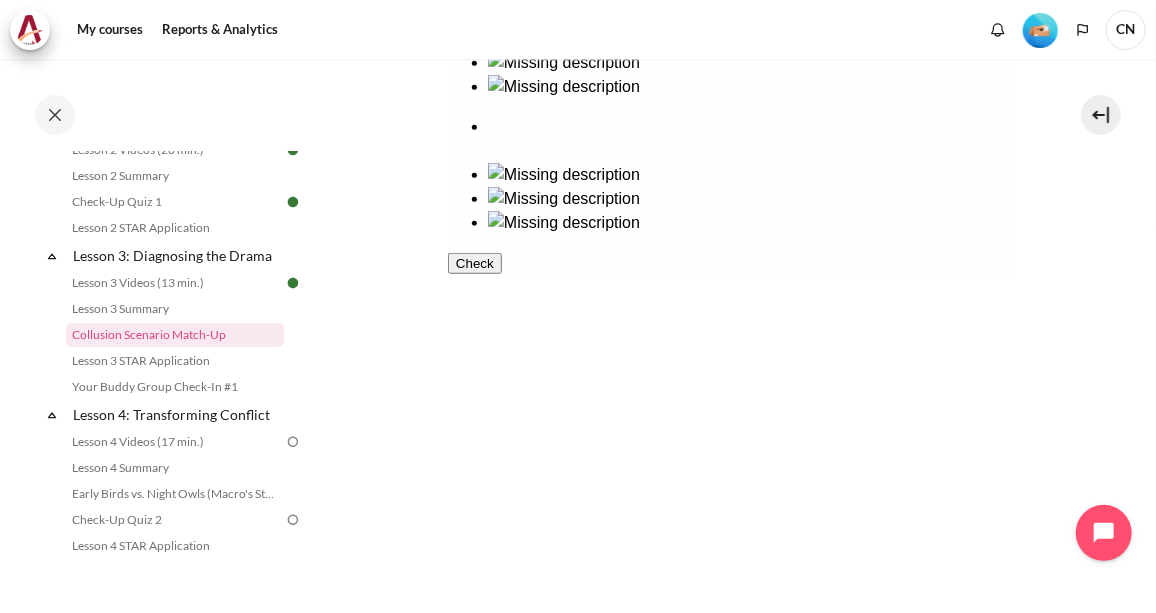 drag, startPoint x: 779, startPoint y: 102, endPoint x: 751, endPoint y: 105, distance: 28.160255 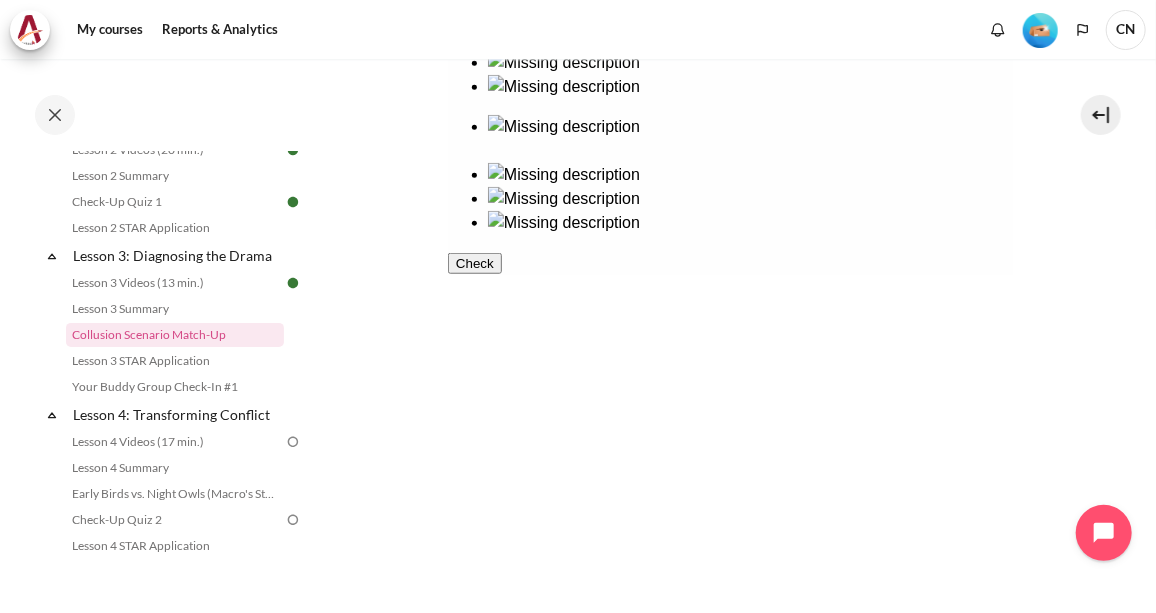 click at bounding box center (730, 120) 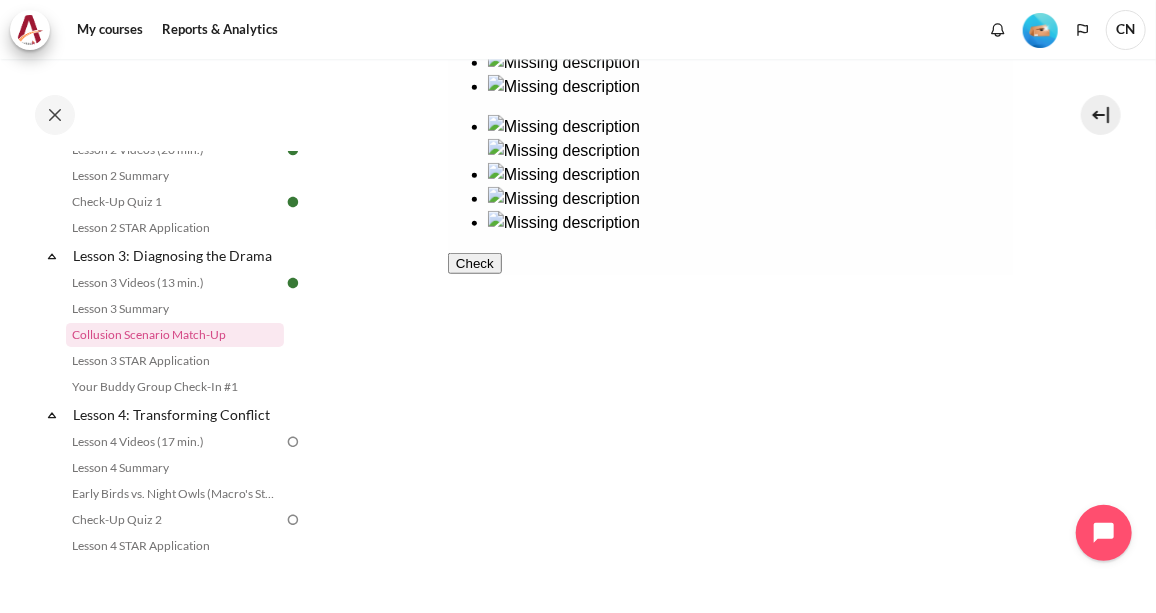 click at bounding box center (730, 52) 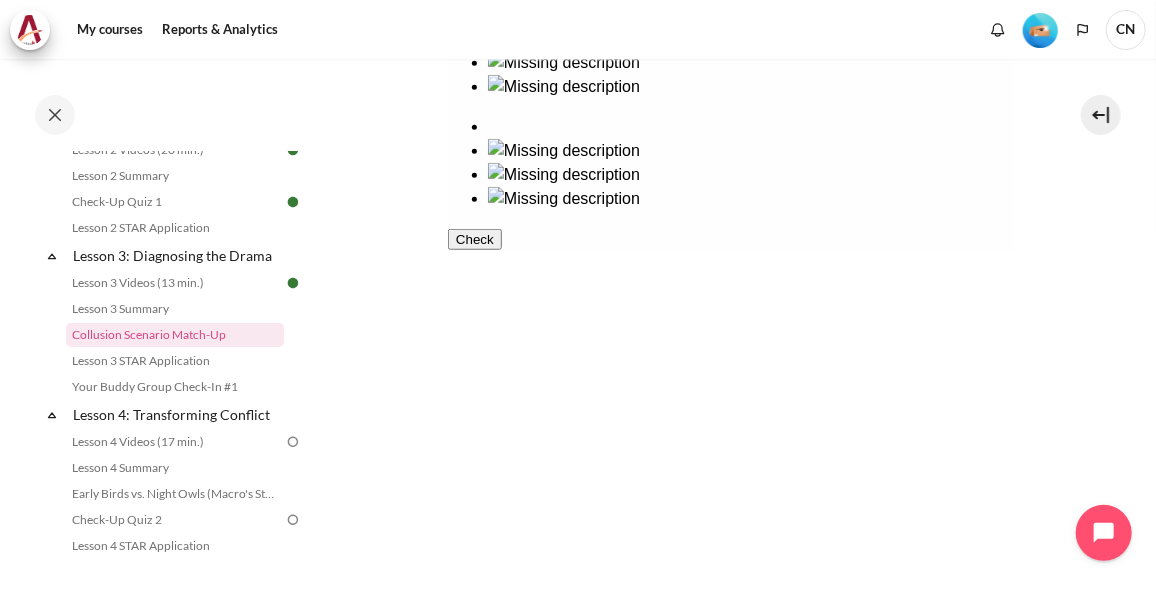 click at bounding box center [730, 164] 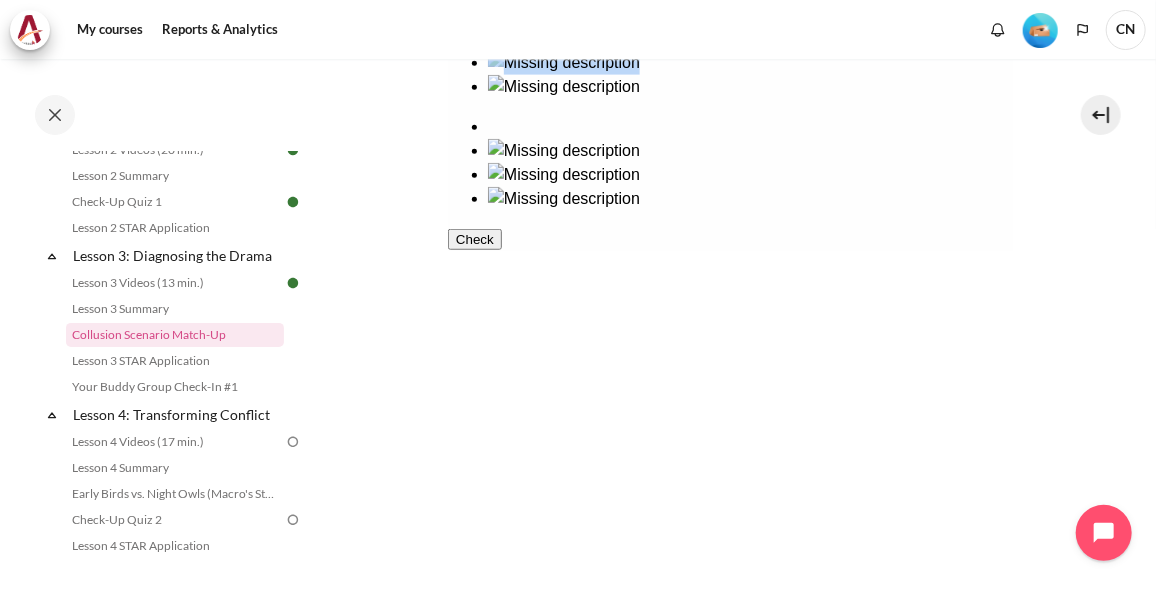 drag, startPoint x: 535, startPoint y: 521, endPoint x: 809, endPoint y: 100, distance: 502.31165 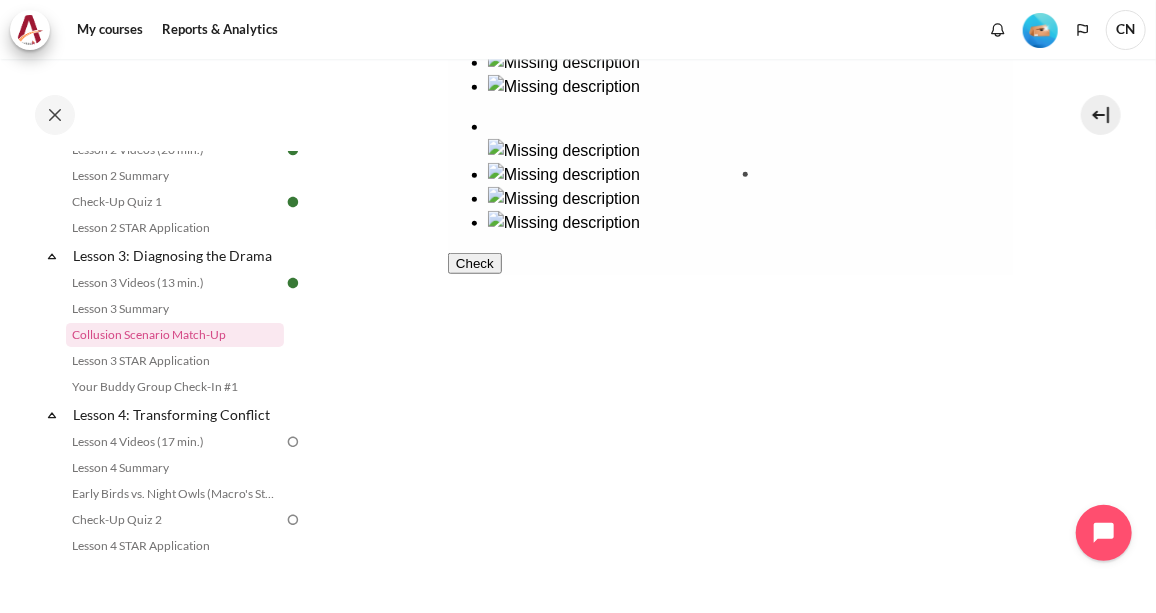 drag, startPoint x: 540, startPoint y: 244, endPoint x: 837, endPoint y: 240, distance: 297.02695 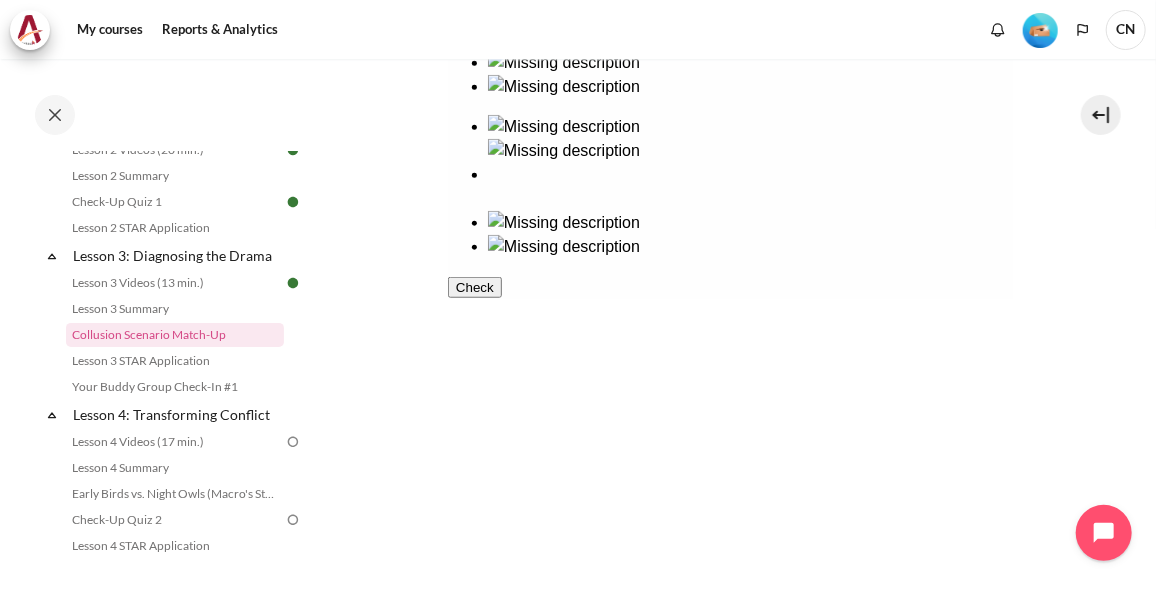 drag, startPoint x: 518, startPoint y: 134, endPoint x: 811, endPoint y: 397, distance: 393.72327 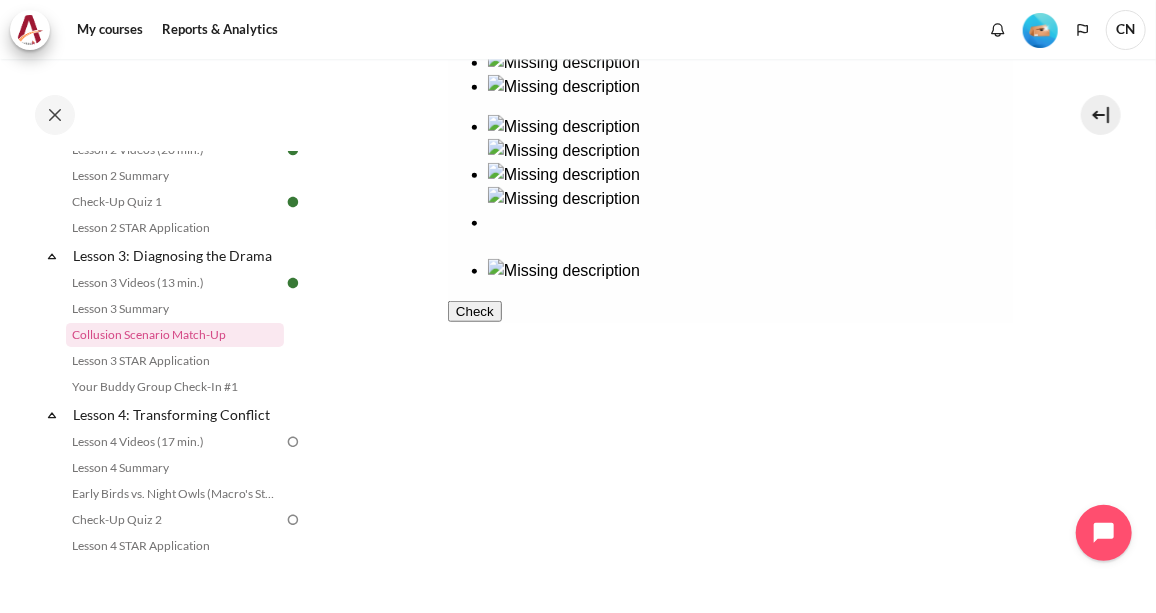 drag, startPoint x: 531, startPoint y: 382, endPoint x: 824, endPoint y: 512, distance: 320.54486 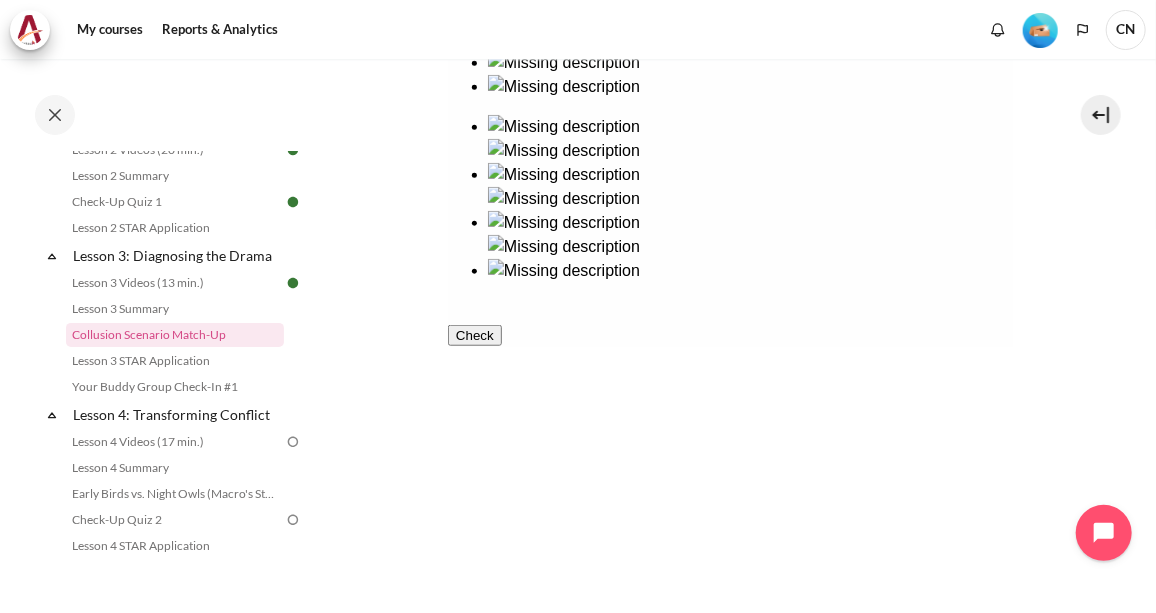 click at bounding box center (563, 296) 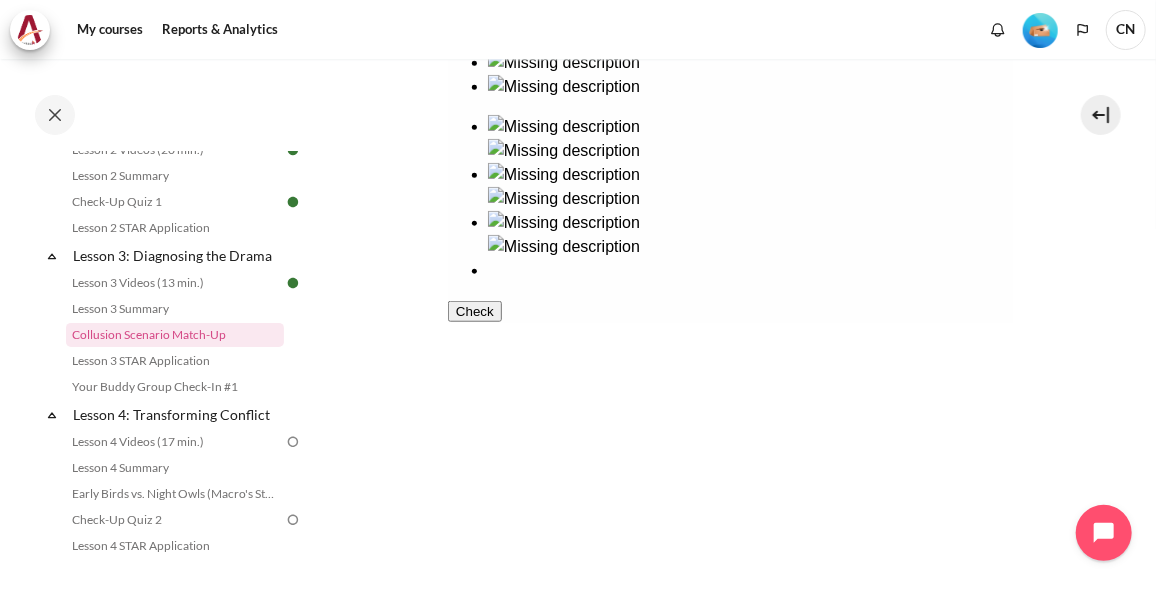 click at bounding box center (730, 200) 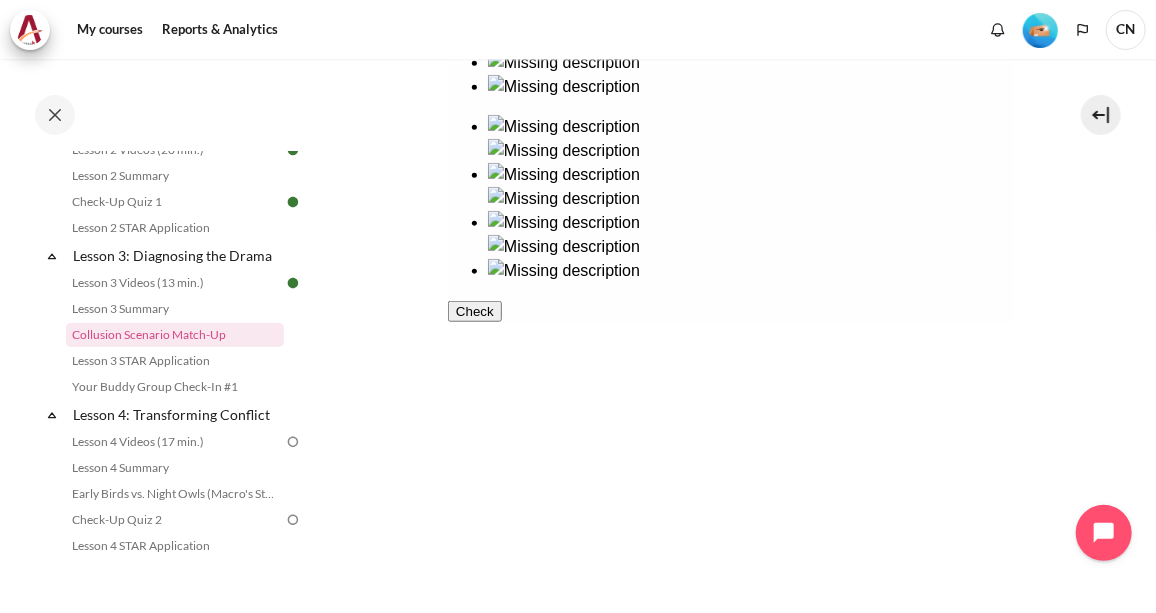 drag, startPoint x: 537, startPoint y: 381, endPoint x: 814, endPoint y: 529, distance: 314.0589 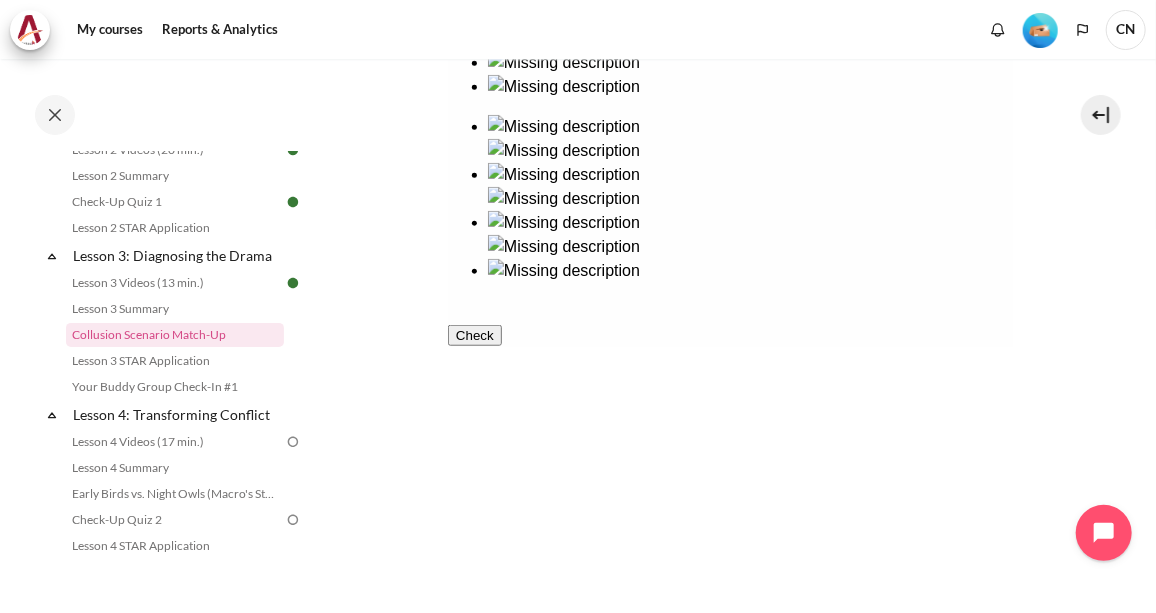 scroll, scrollTop: 836, scrollLeft: 0, axis: vertical 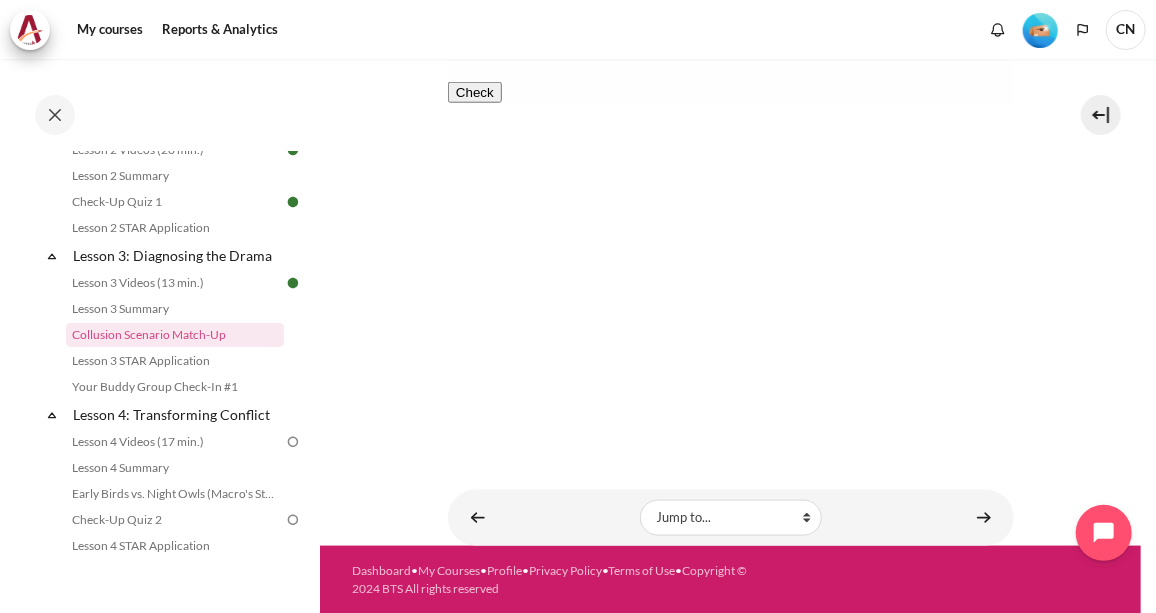 click on "Check" at bounding box center [474, 93] 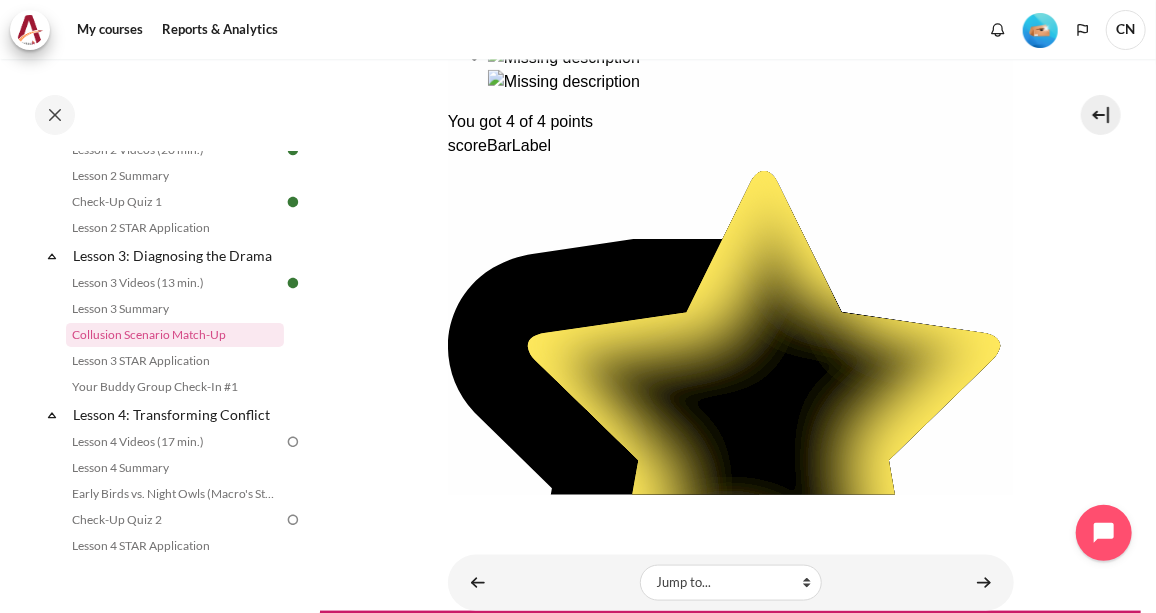 scroll, scrollTop: 872, scrollLeft: 0, axis: vertical 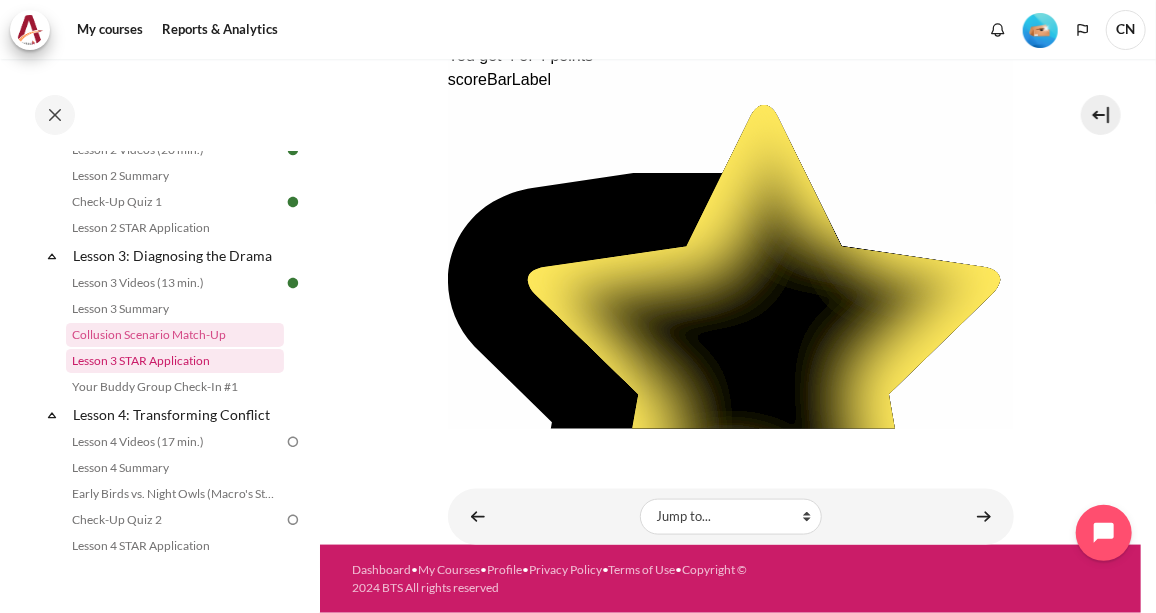 click on "Lesson 3 STAR Application" at bounding box center [175, 361] 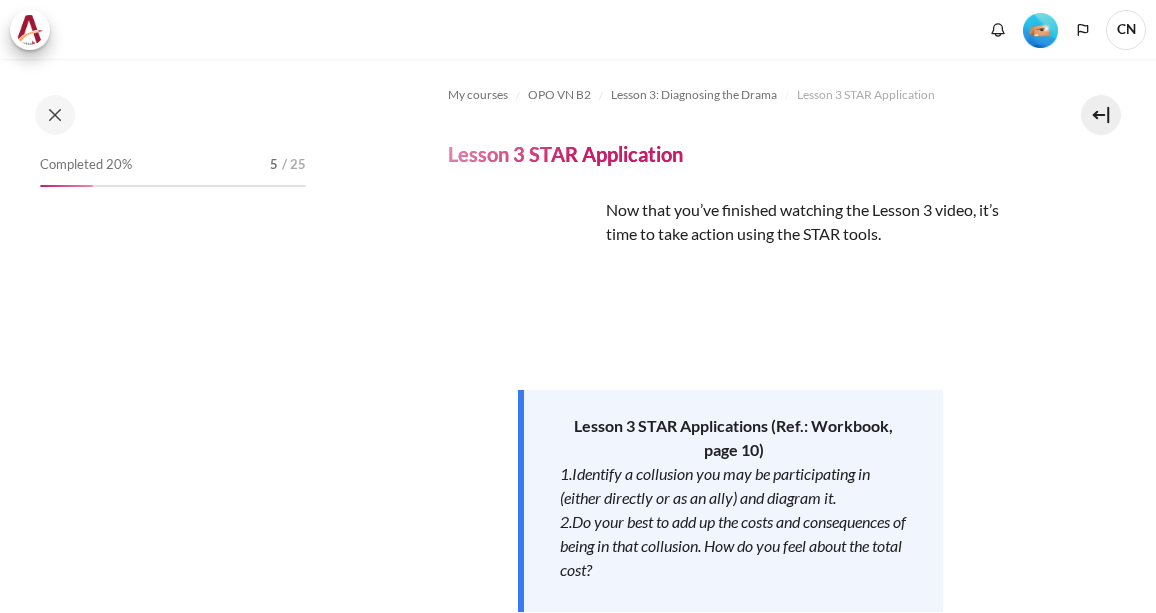 scroll, scrollTop: 0, scrollLeft: 0, axis: both 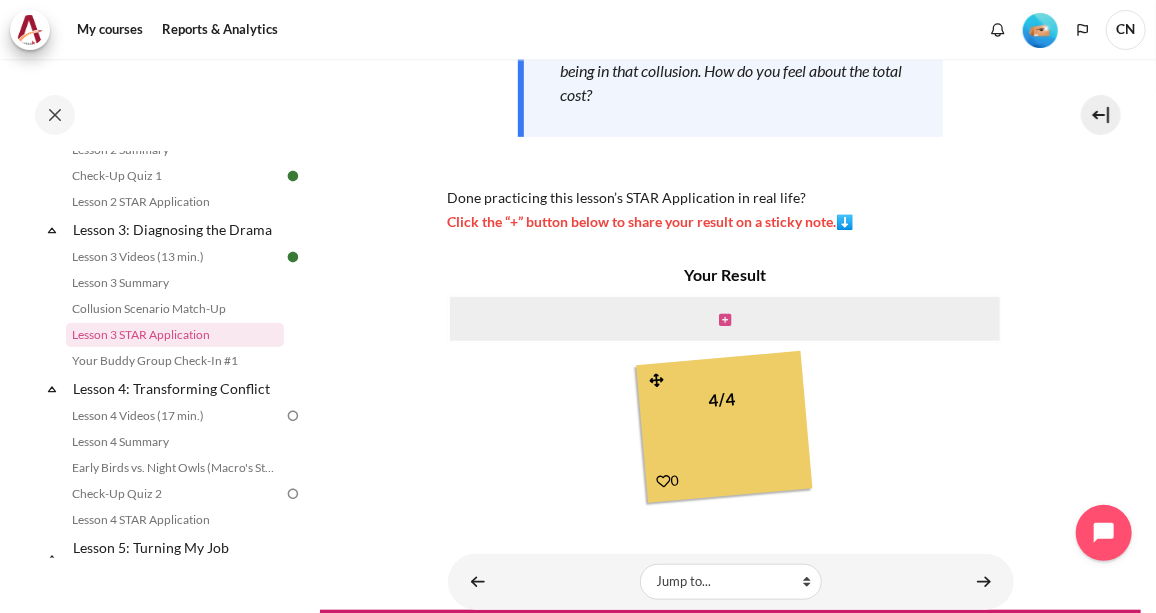 click at bounding box center (725, 320) 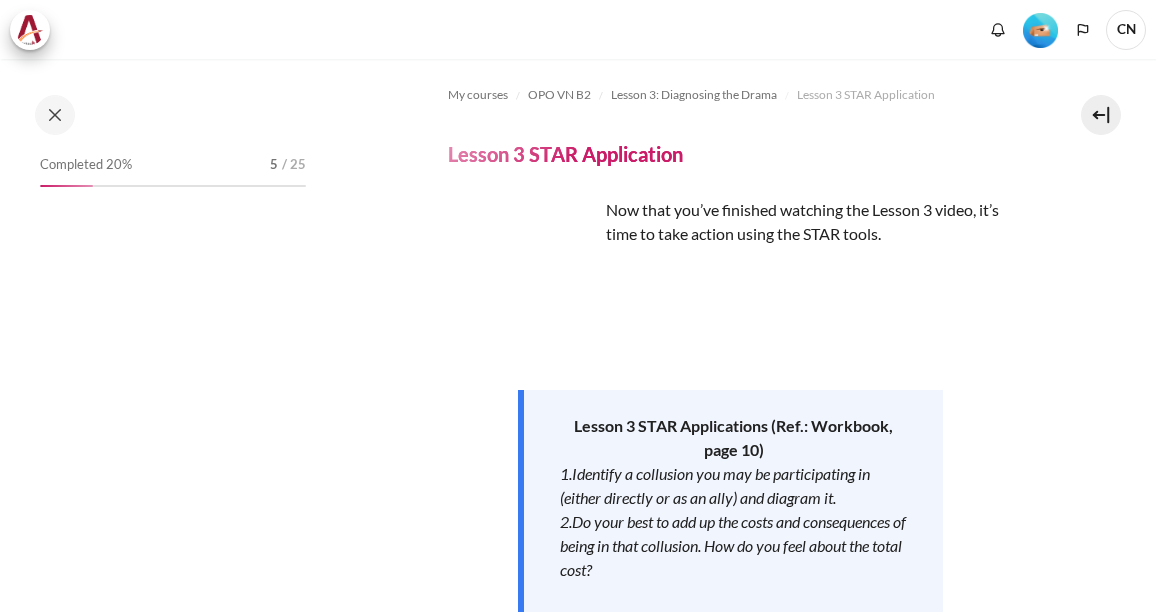 scroll, scrollTop: 0, scrollLeft: 0, axis: both 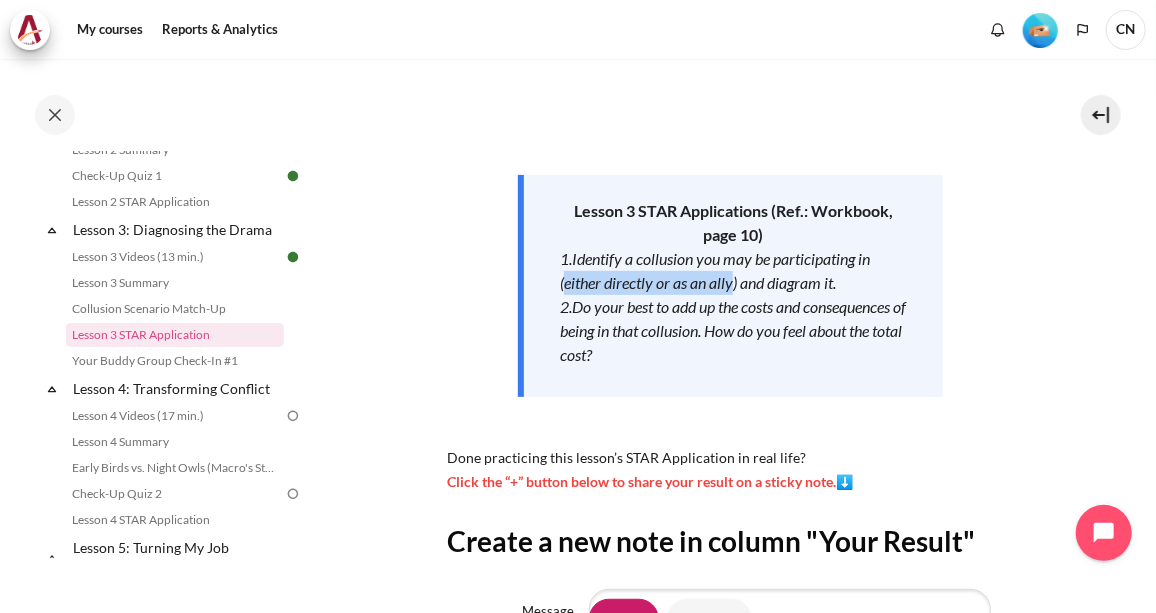 drag, startPoint x: 561, startPoint y: 283, endPoint x: 733, endPoint y: 277, distance: 172.10461 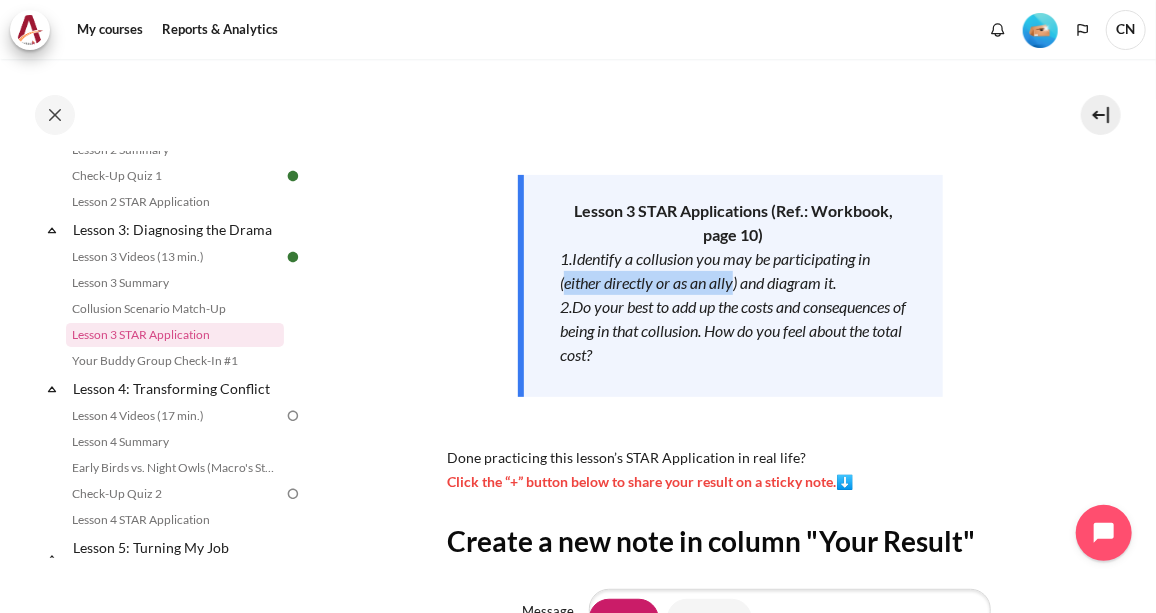 click on "1.Identify a collusion
you
may be
participating in (either directly
or
as
an ally) and
diagram it." at bounding box center [715, 270] 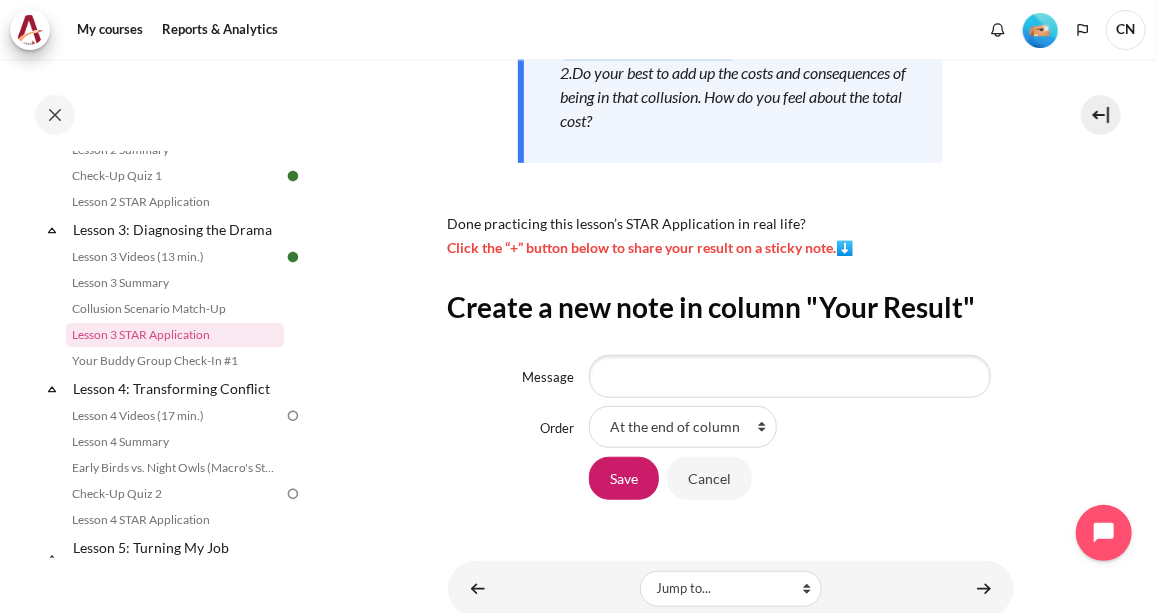 scroll, scrollTop: 520, scrollLeft: 0, axis: vertical 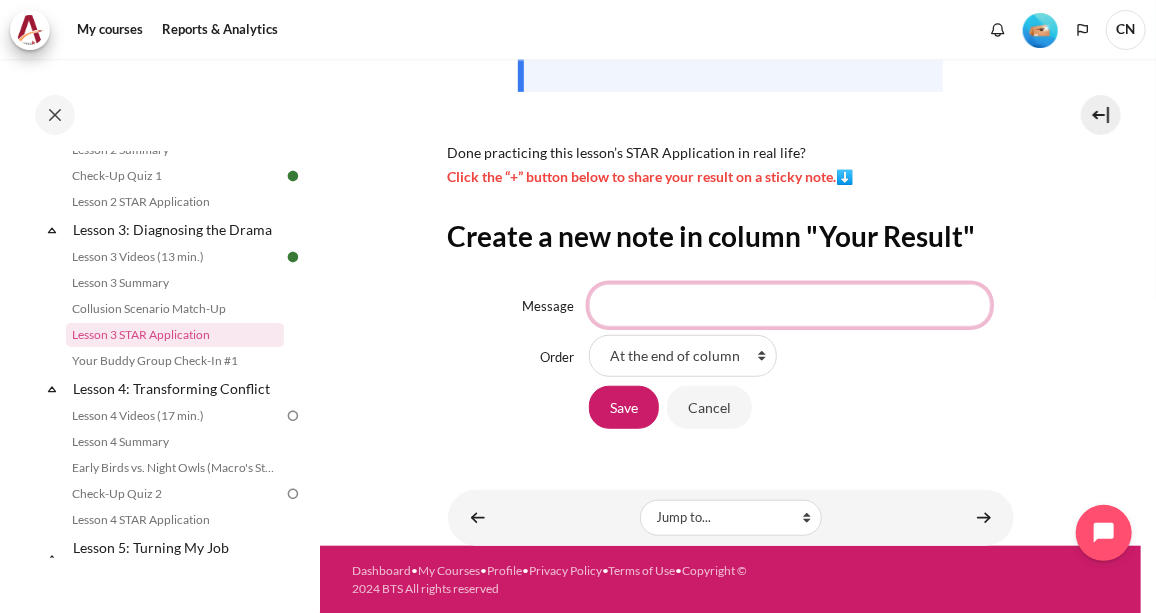 click on "Message" at bounding box center [790, 305] 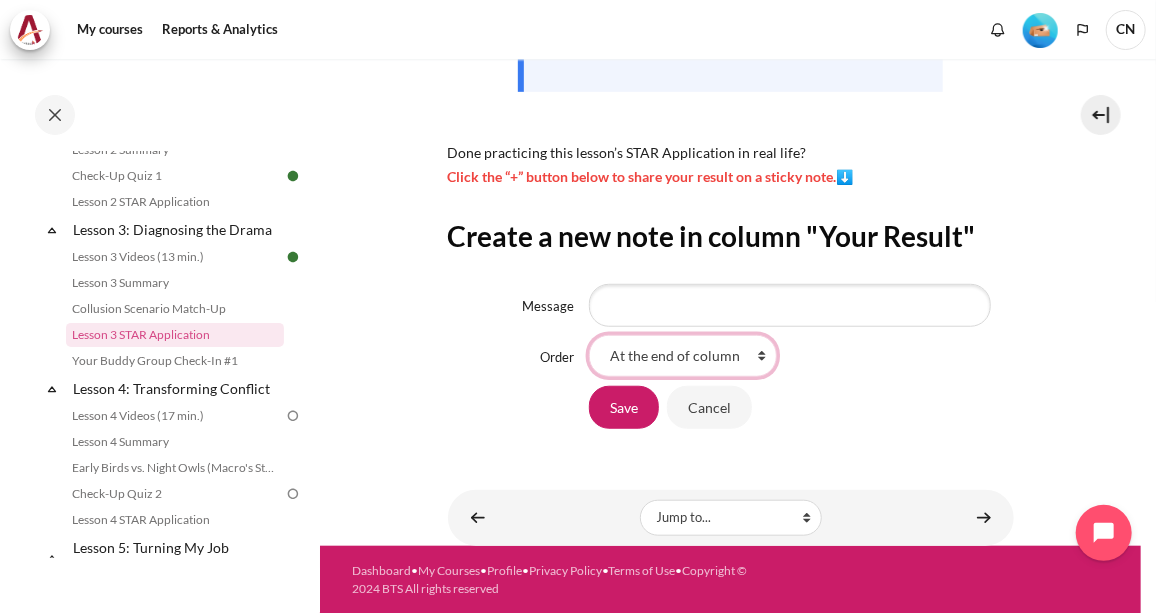 click on "At the end of column
First place in column
After '4/4'" at bounding box center [683, 356] 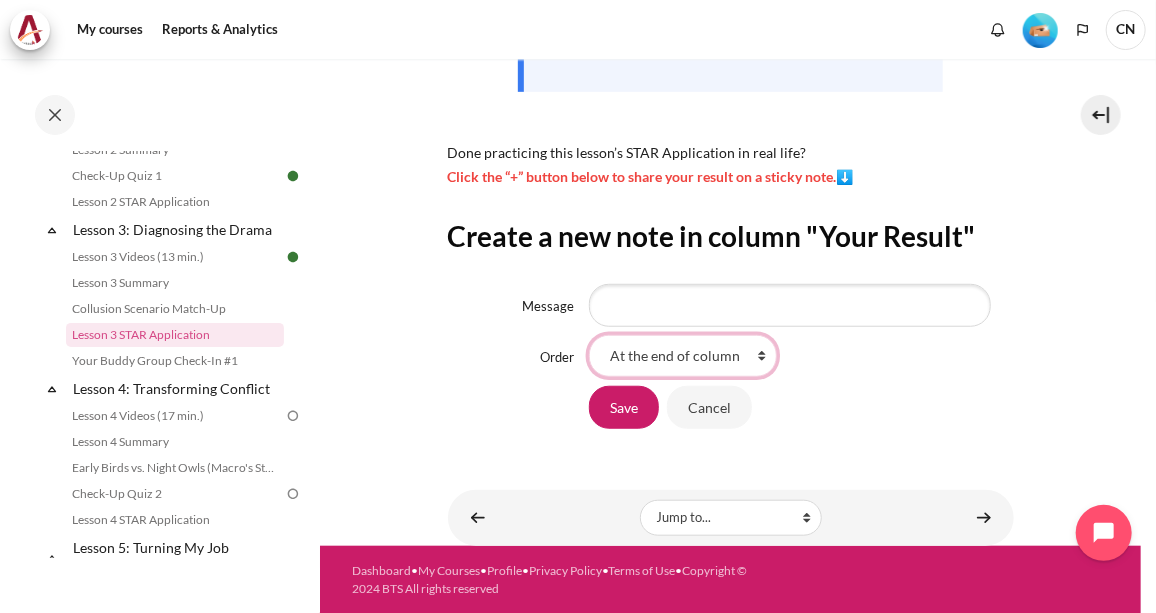 select on "1" 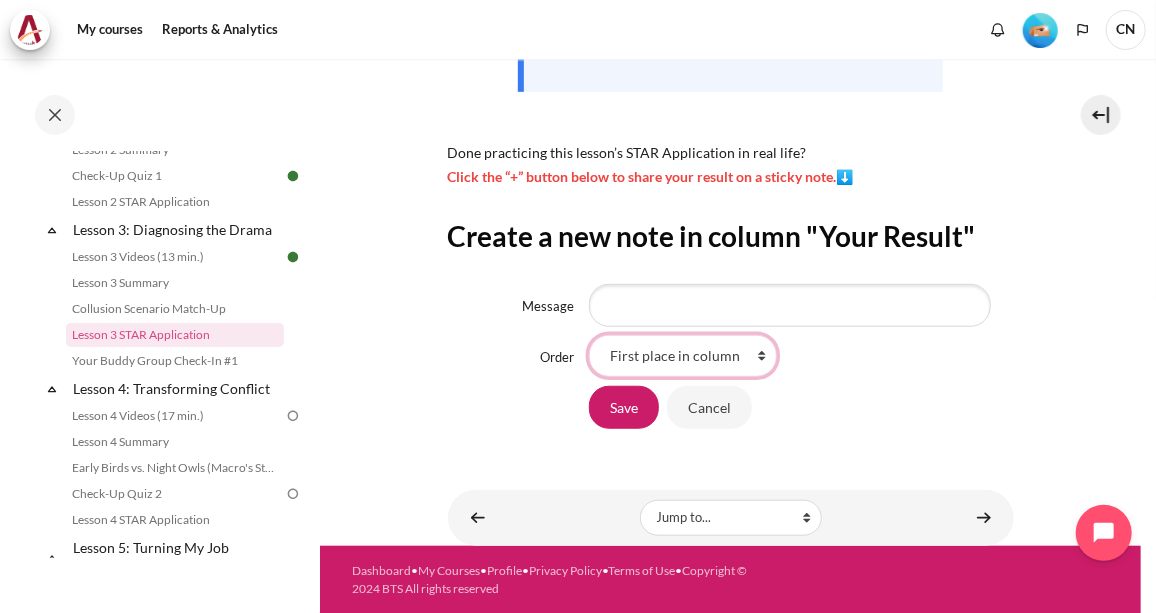 click on "At the end of column
First place in column
After '4/4'" at bounding box center [683, 356] 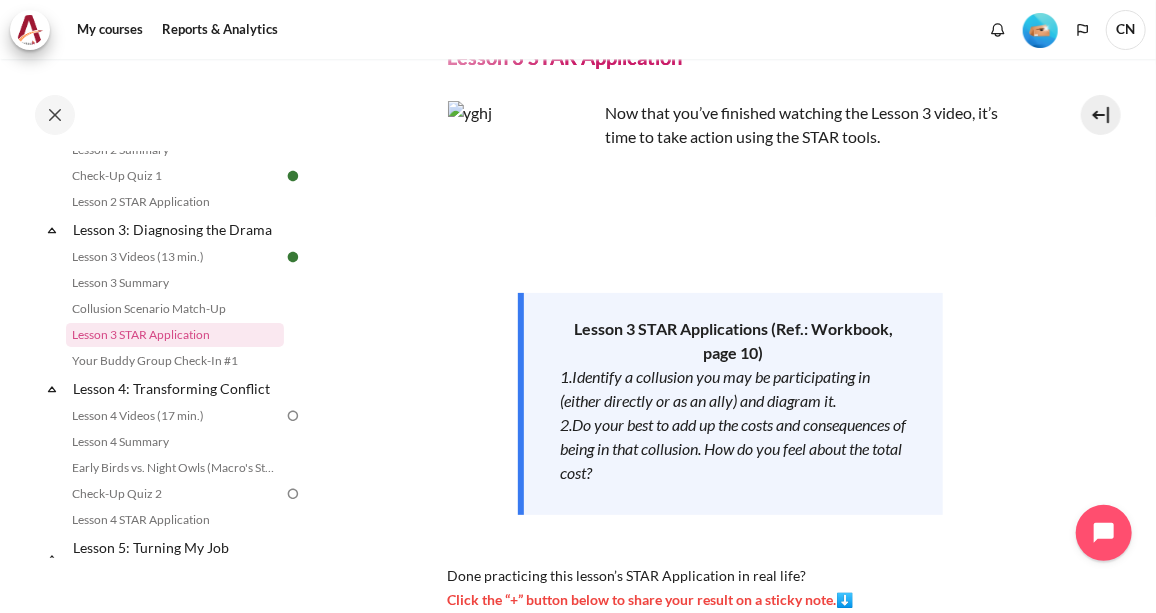 scroll, scrollTop: 0, scrollLeft: 0, axis: both 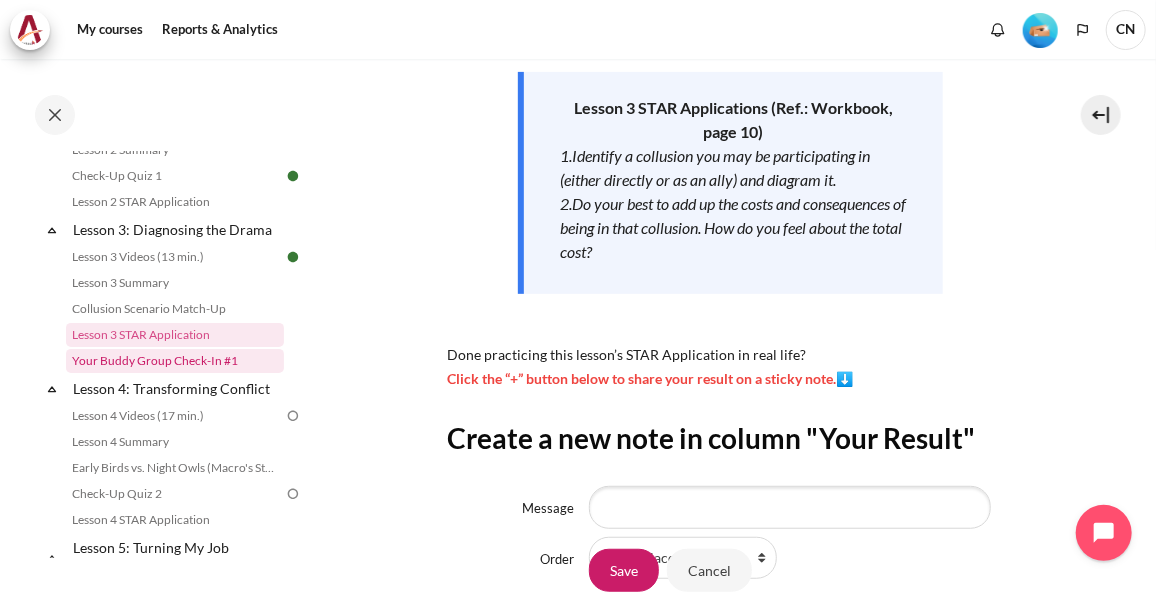 click on "Your Buddy  Group Check-In #1" at bounding box center [175, 361] 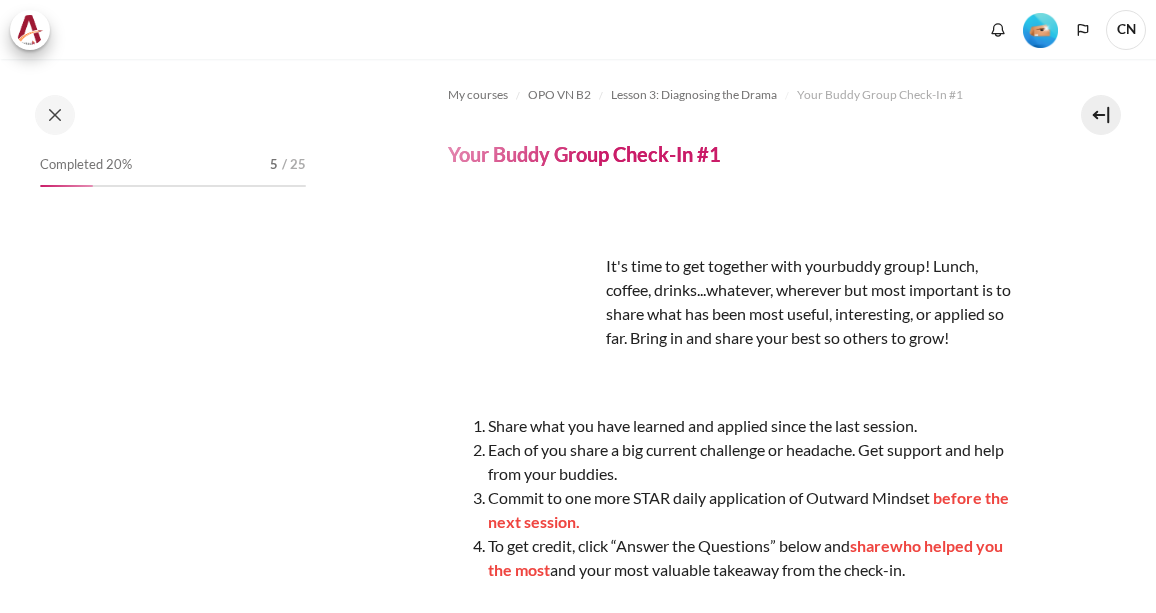 scroll, scrollTop: 0, scrollLeft: 0, axis: both 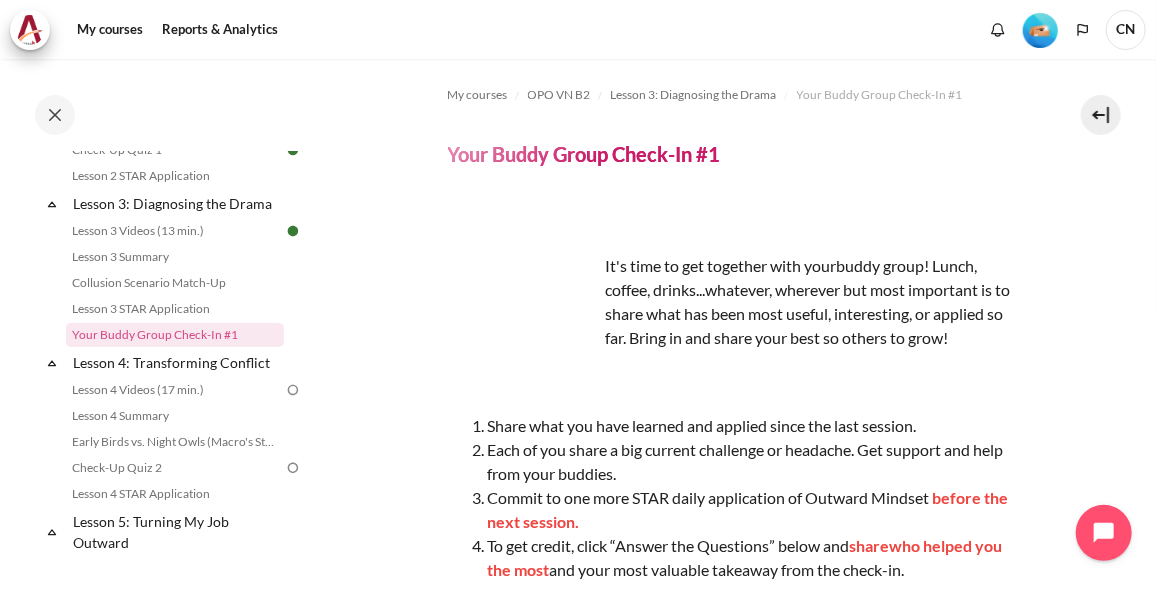 drag, startPoint x: 608, startPoint y: 256, endPoint x: 958, endPoint y: 363, distance: 365.99045 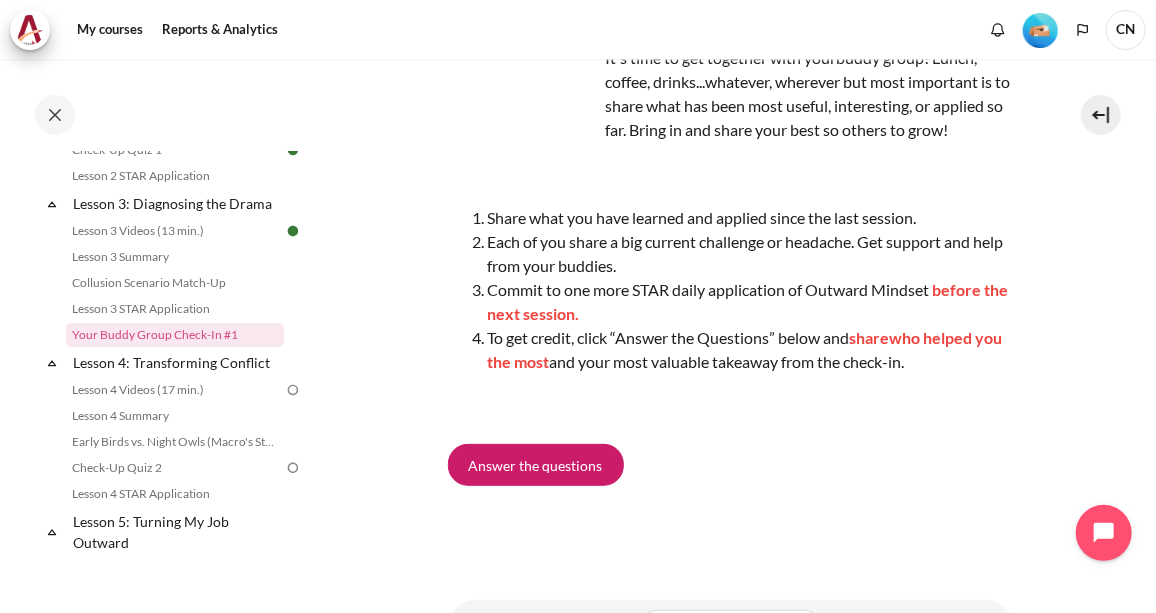 scroll, scrollTop: 214, scrollLeft: 0, axis: vertical 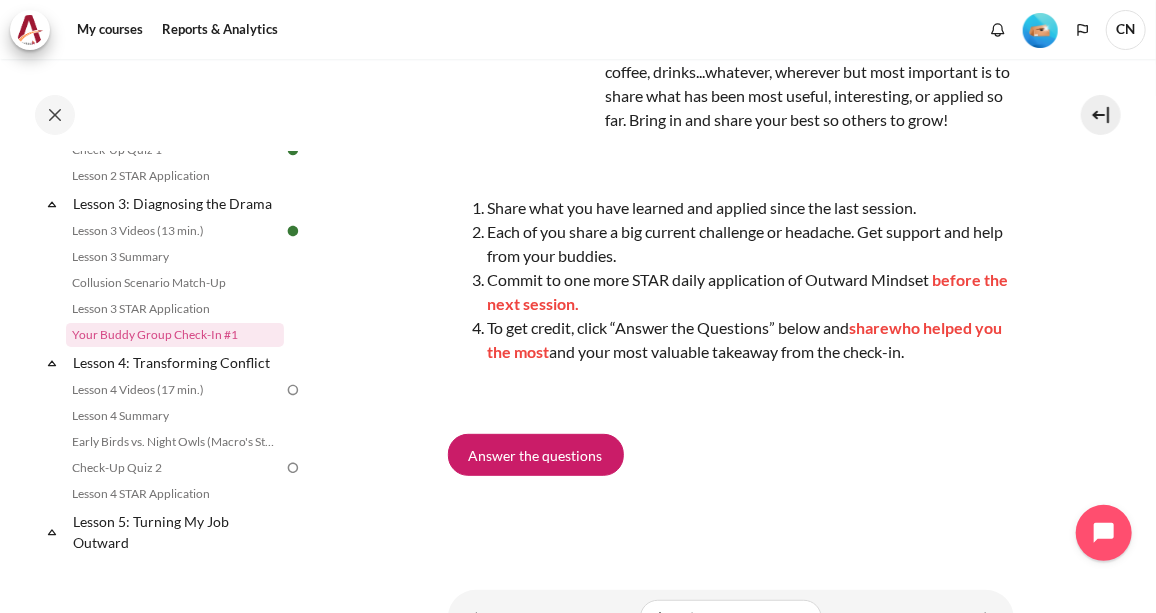 drag, startPoint x: 802, startPoint y: 346, endPoint x: 988, endPoint y: 373, distance: 187.94946 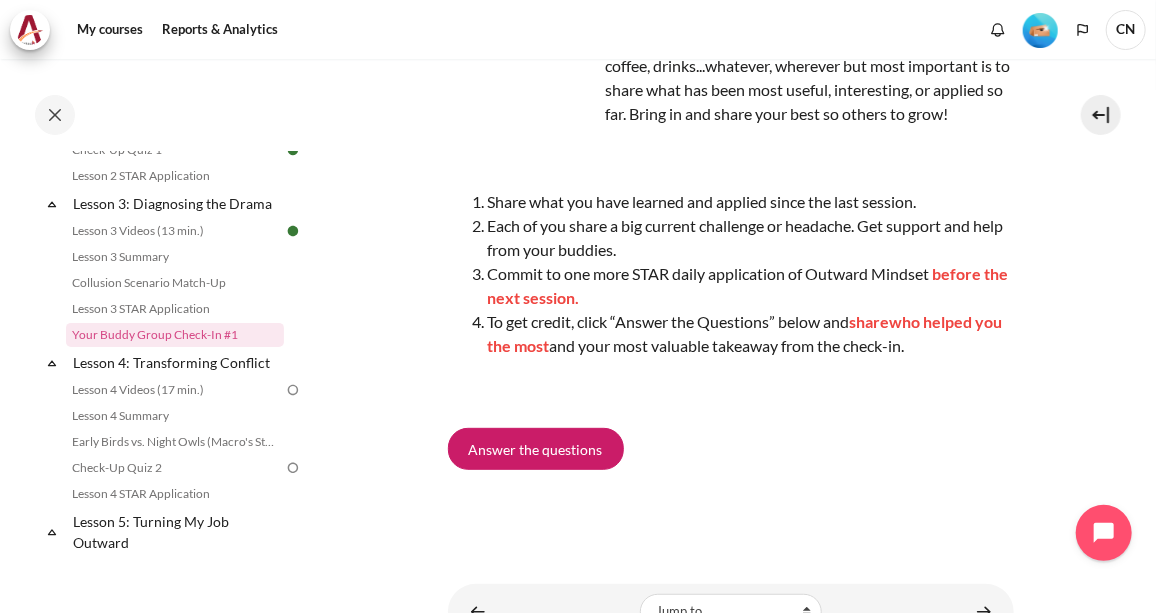 scroll, scrollTop: 245, scrollLeft: 0, axis: vertical 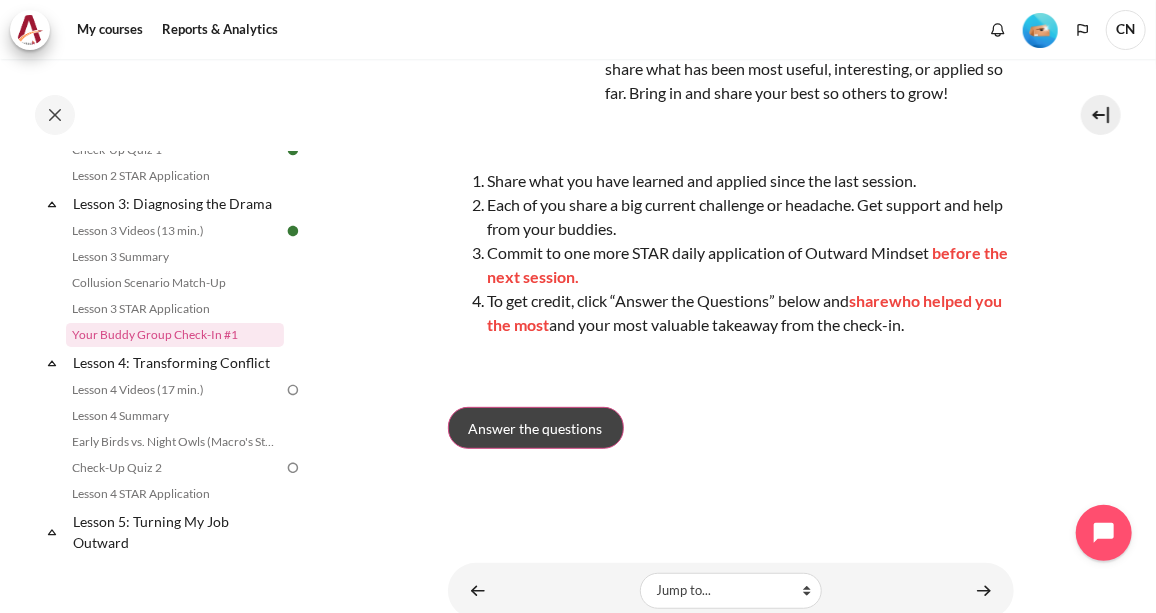 click on "Answer the questions" at bounding box center [536, 428] 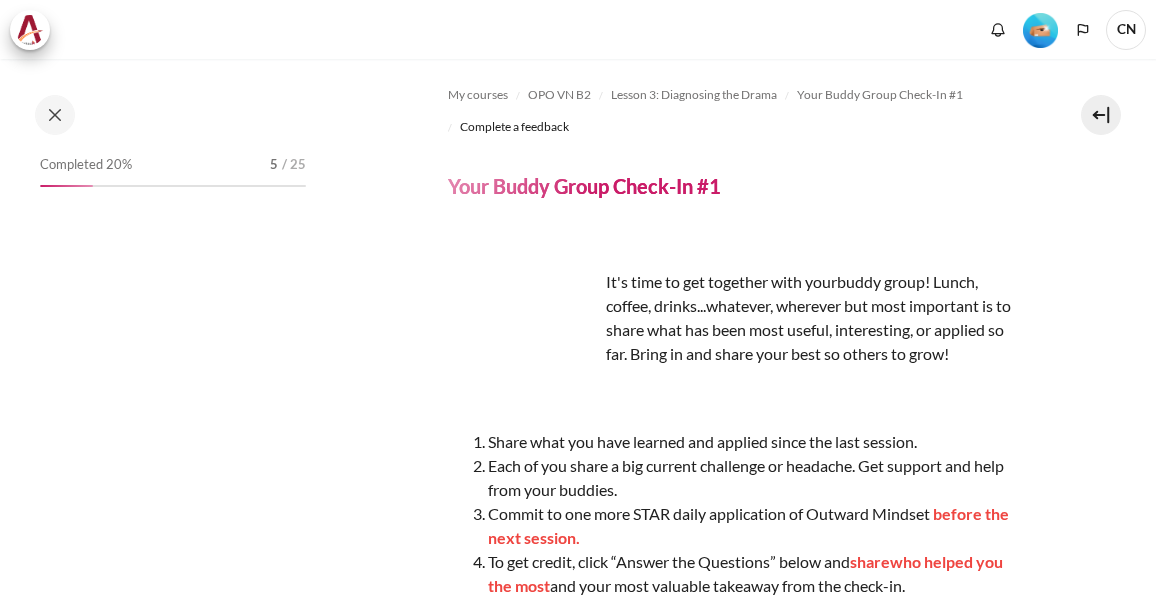 scroll, scrollTop: 0, scrollLeft: 0, axis: both 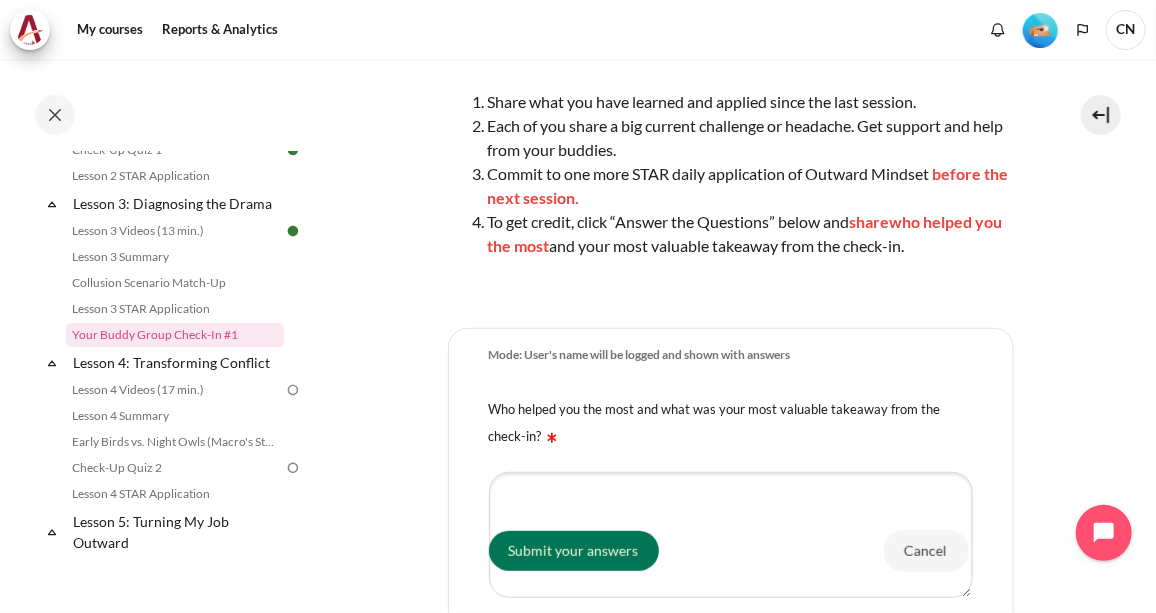 click on "Submit your answers
Cancel" at bounding box center (731, 550) 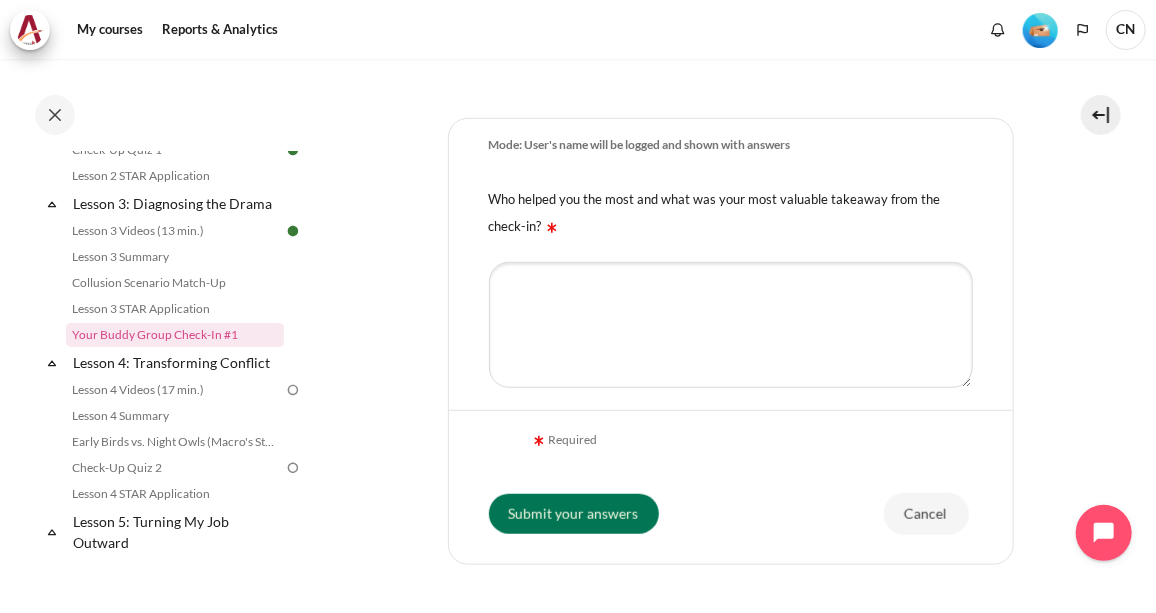 scroll, scrollTop: 558, scrollLeft: 0, axis: vertical 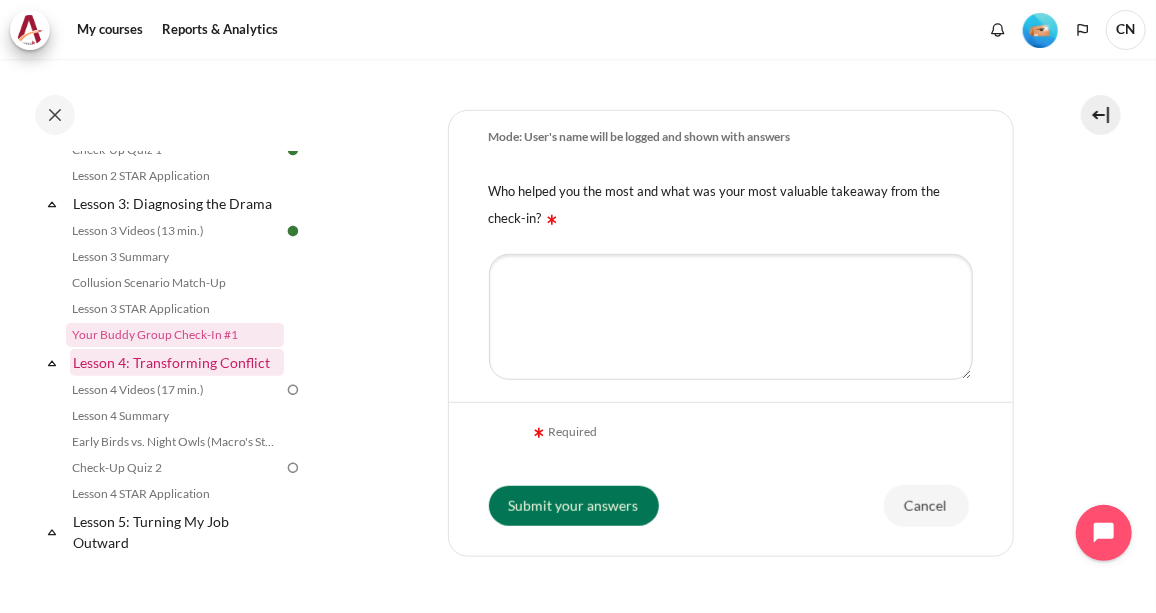 click on "Lesson 4: Transforming Conflict" at bounding box center (177, 362) 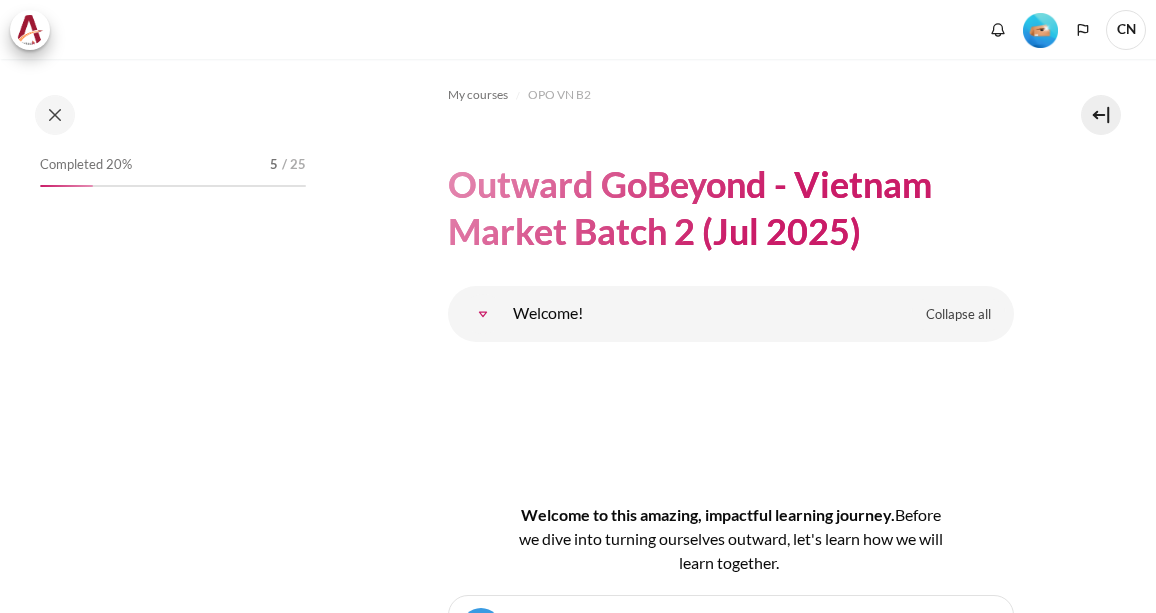 scroll, scrollTop: 0, scrollLeft: 0, axis: both 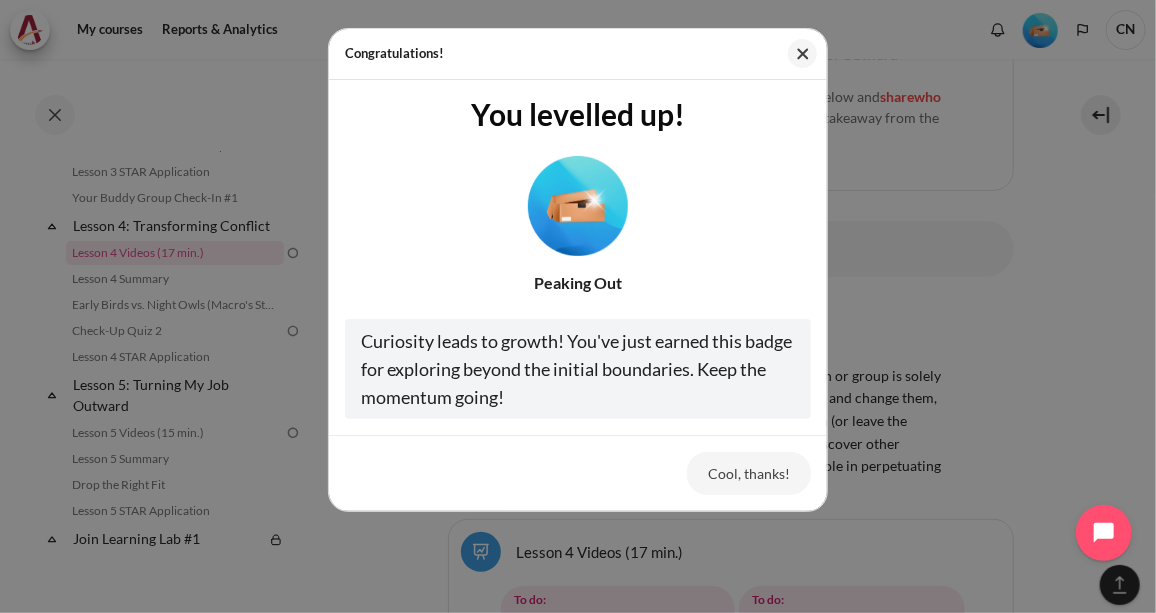 click on "Cool, thanks!" at bounding box center (578, 472) 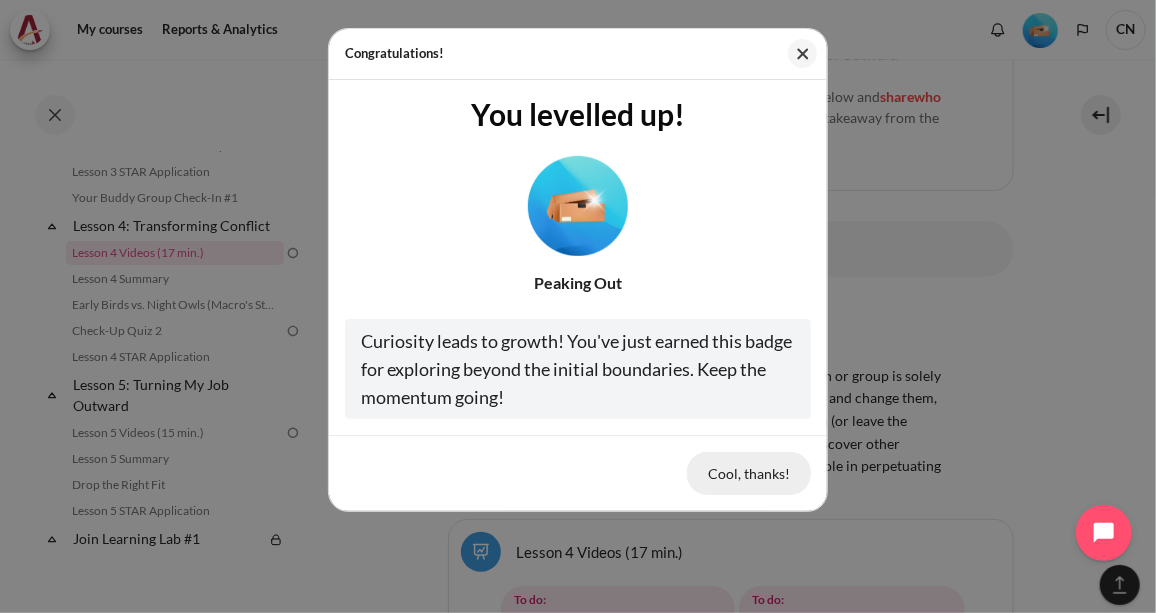 click on "Cool, thanks!" at bounding box center [749, 473] 